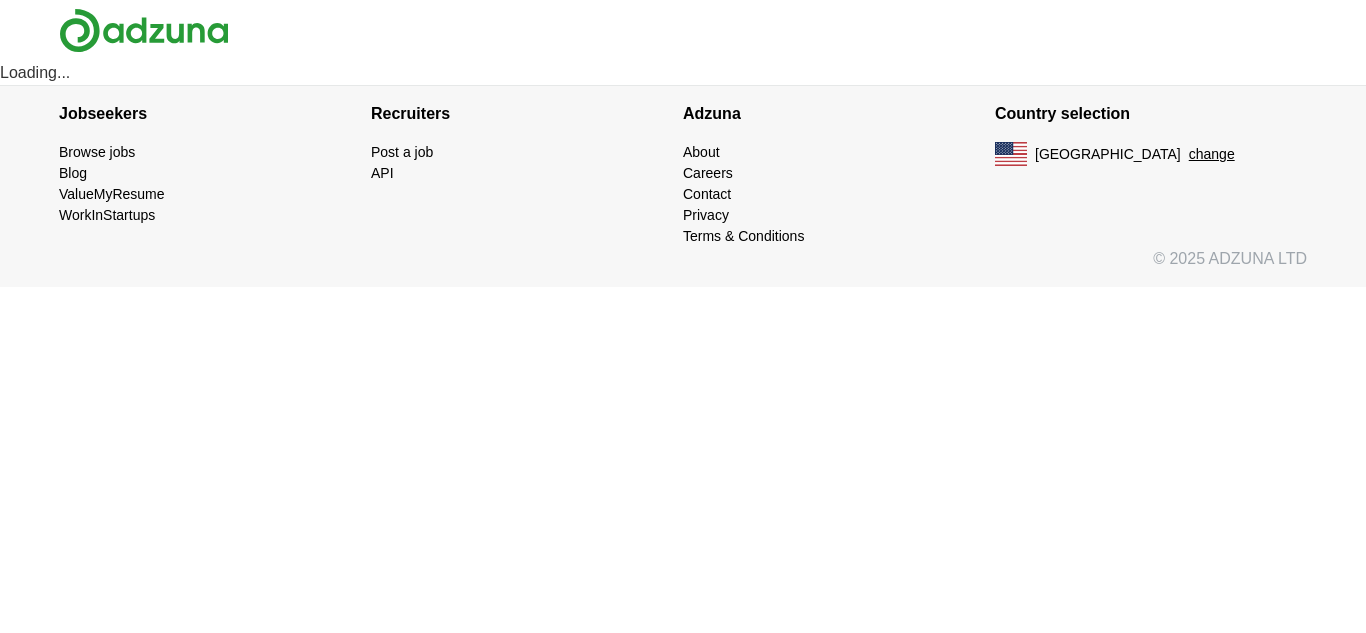 scroll, scrollTop: 0, scrollLeft: 0, axis: both 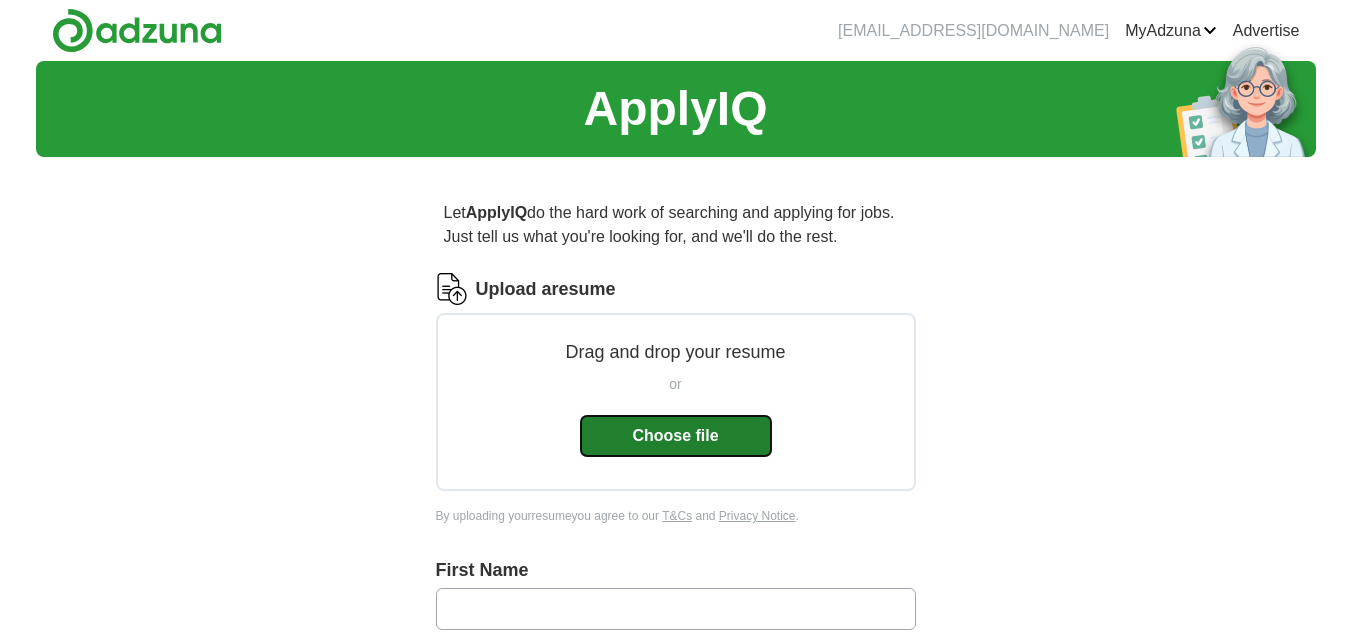 click on "Choose file" at bounding box center [676, 436] 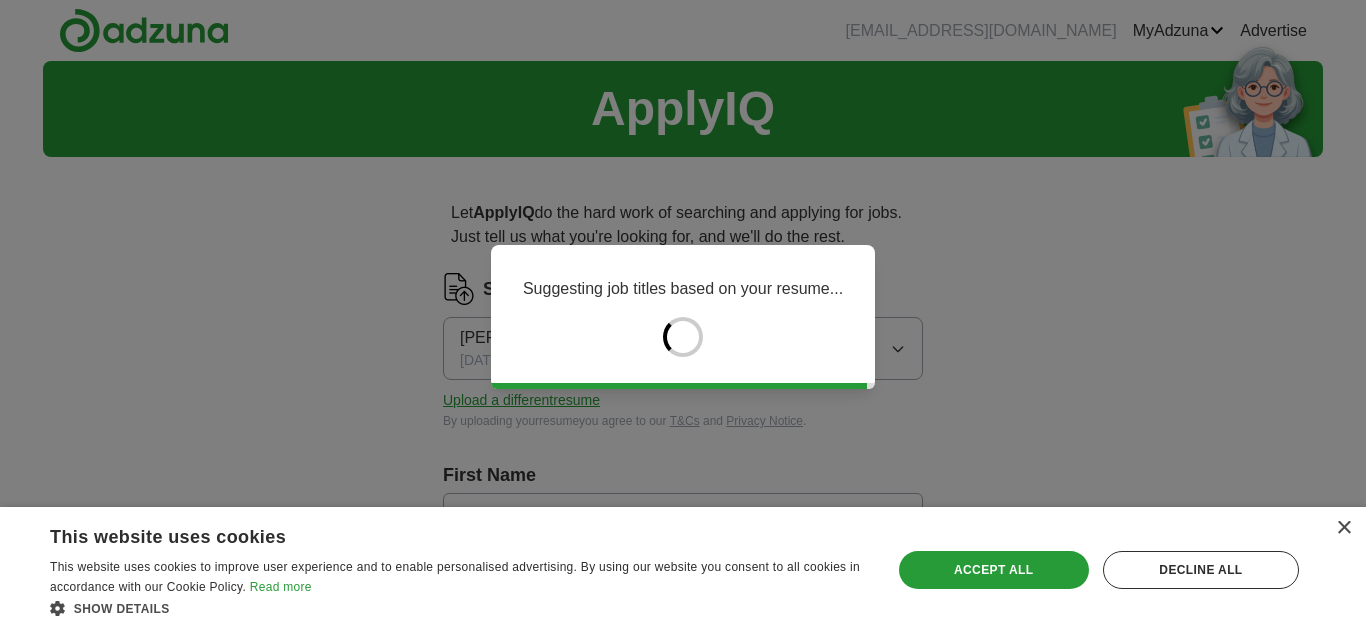 type on "********" 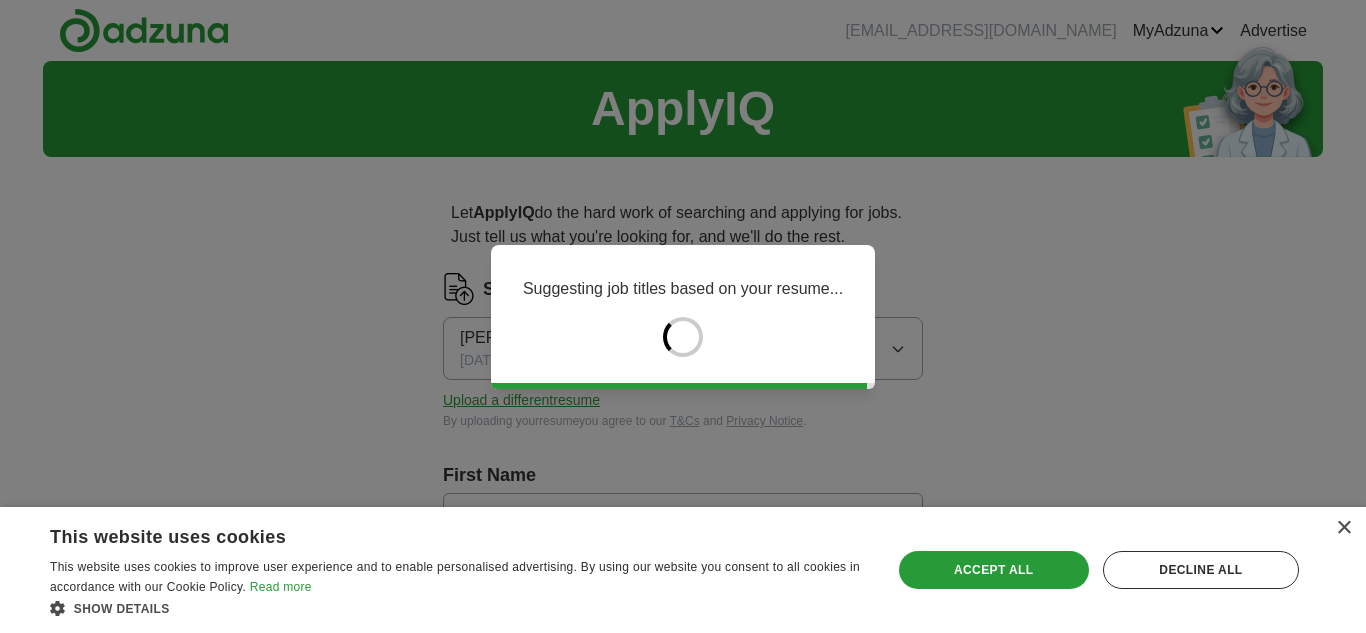 type on "******" 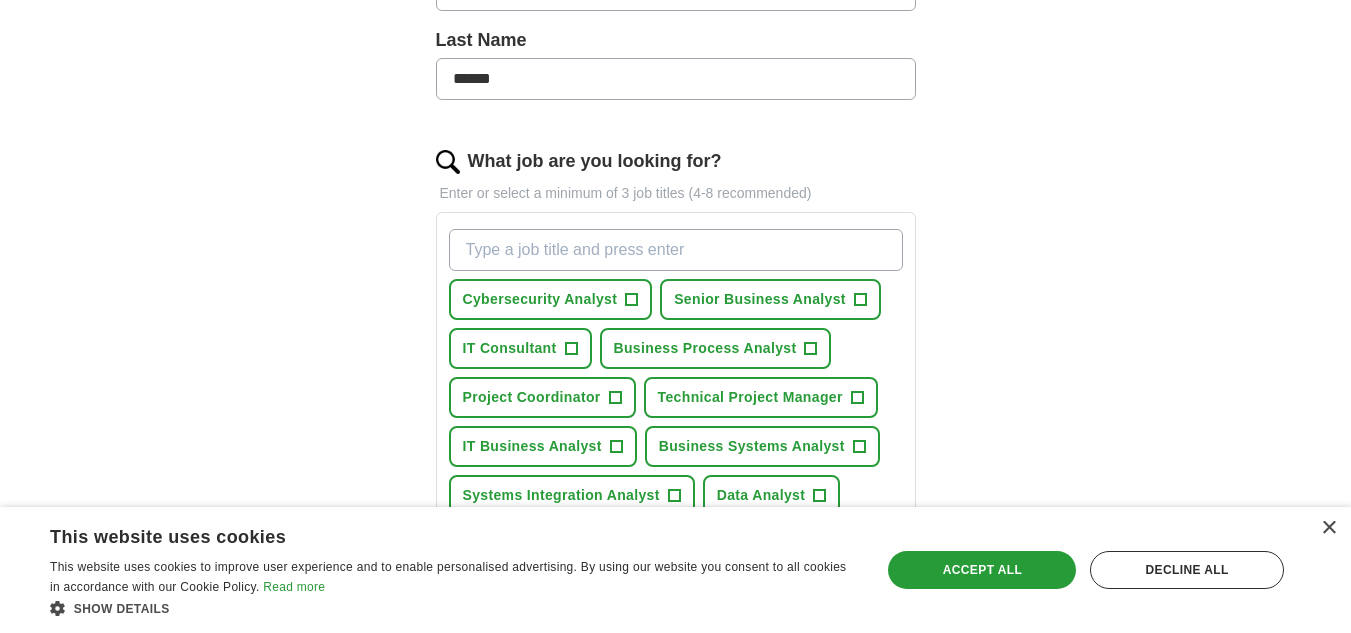 scroll, scrollTop: 551, scrollLeft: 0, axis: vertical 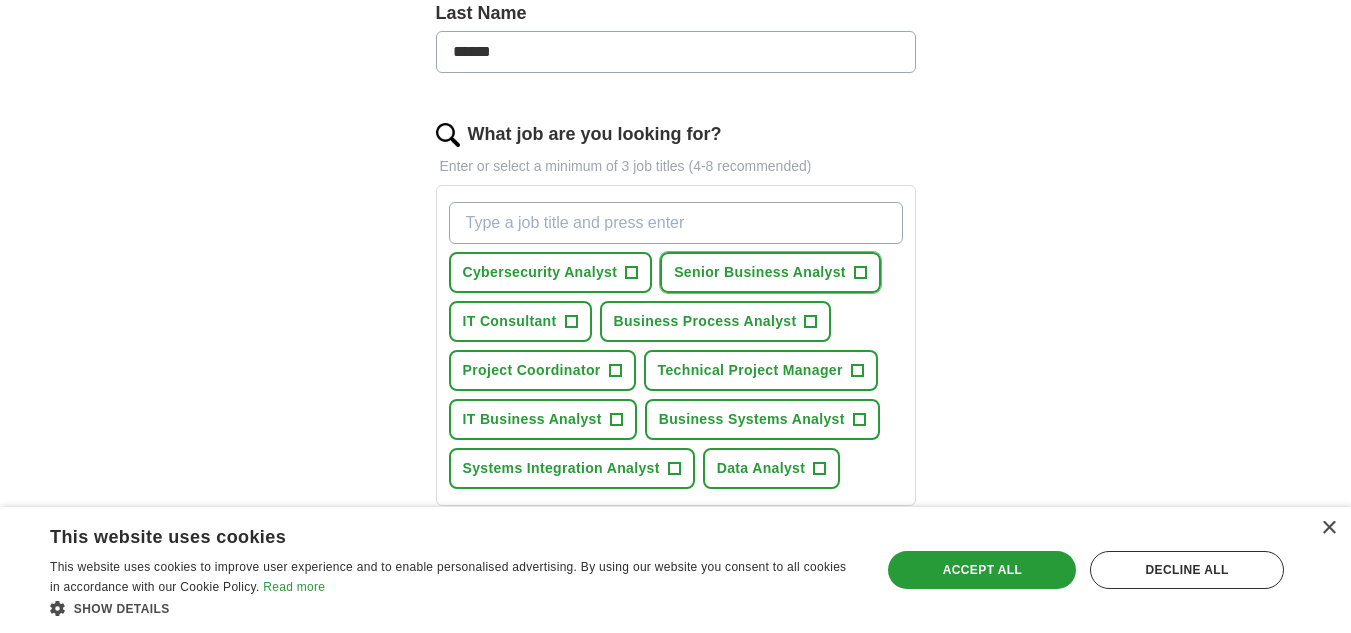 click on "Senior Business Analyst +" at bounding box center (770, 272) 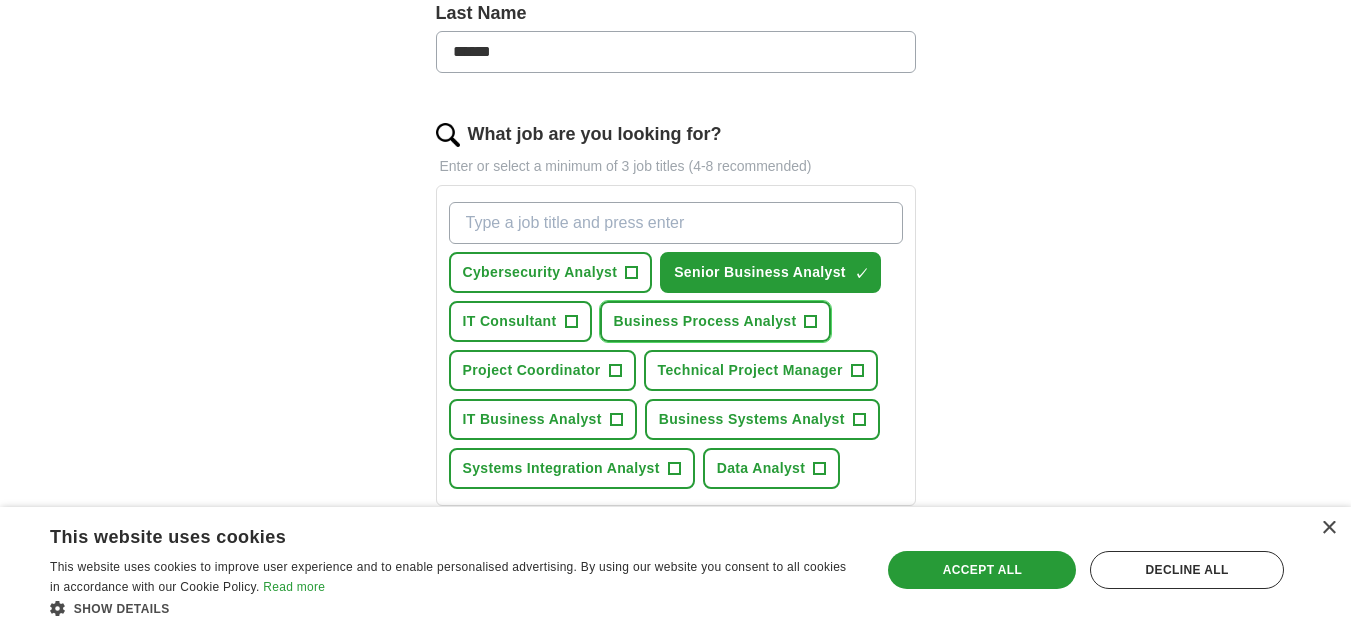 click on "Business Process Analyst +" at bounding box center (716, 321) 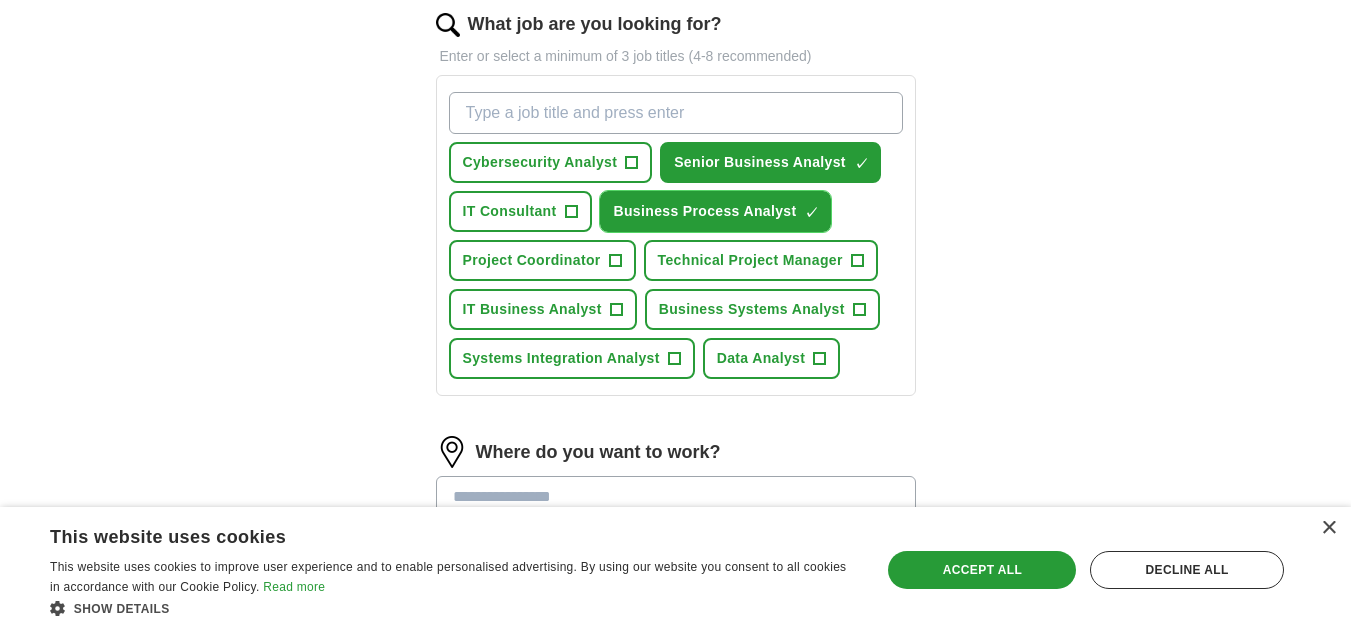 scroll, scrollTop: 662, scrollLeft: 0, axis: vertical 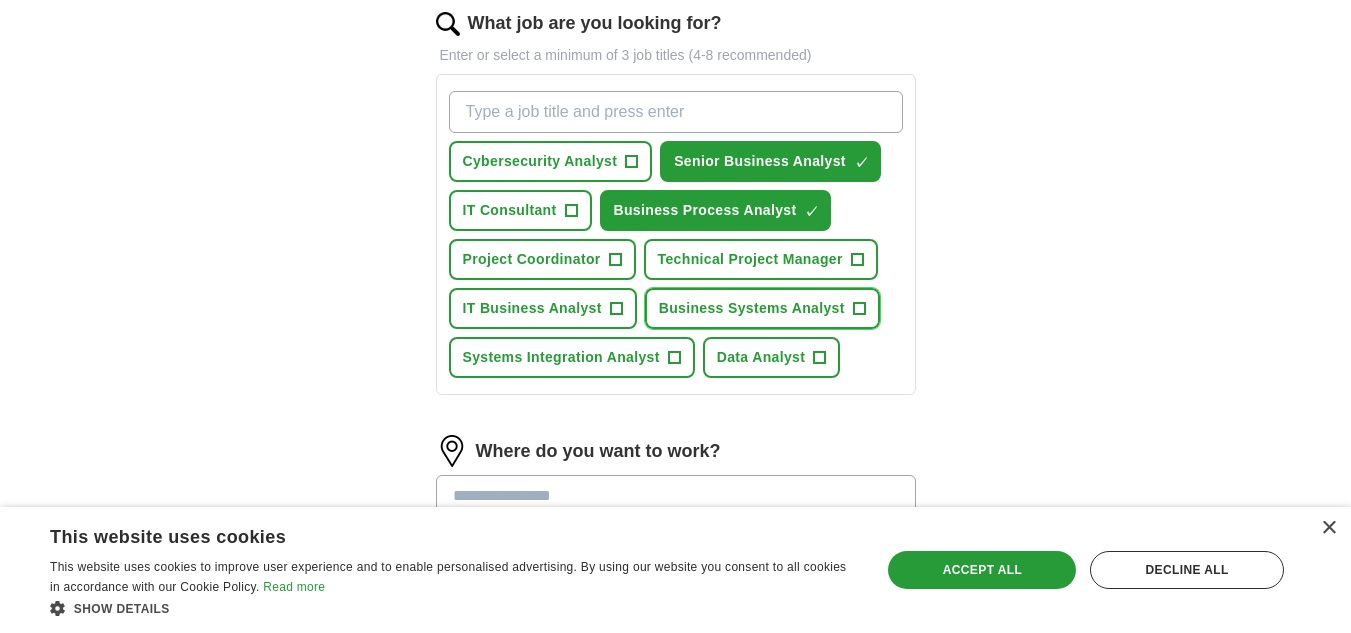 click on "Business Systems Analyst +" at bounding box center [762, 308] 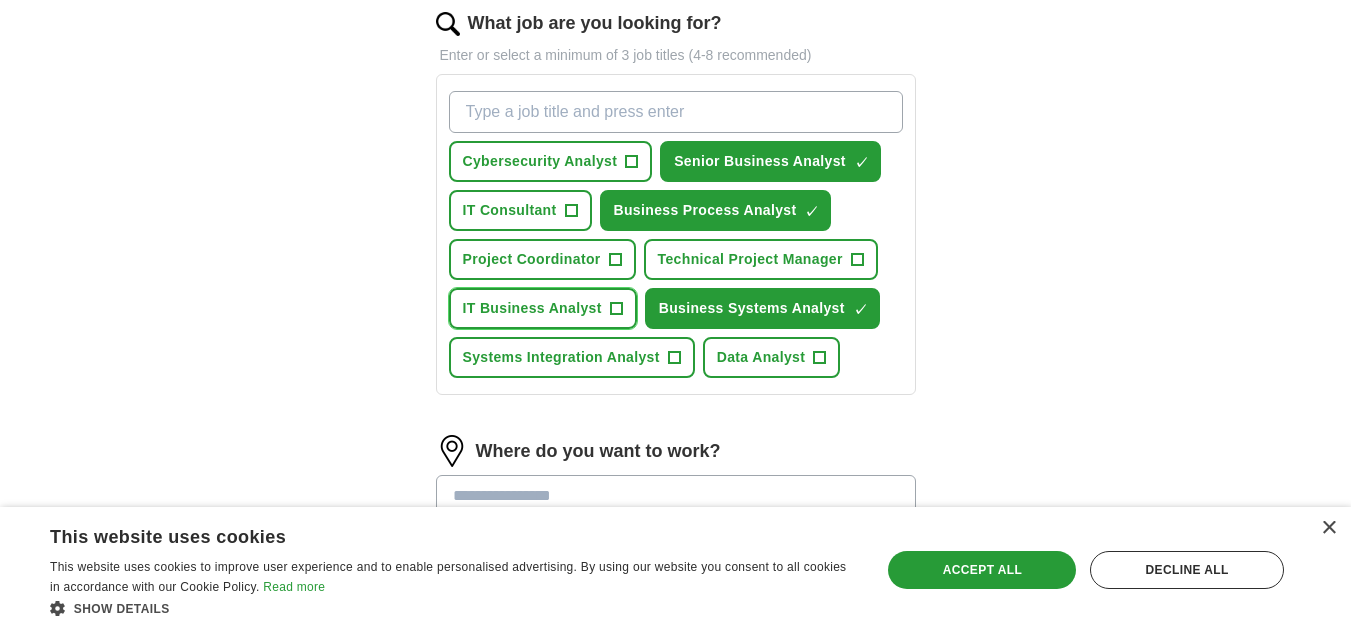 click on "IT Business Analyst +" at bounding box center (543, 308) 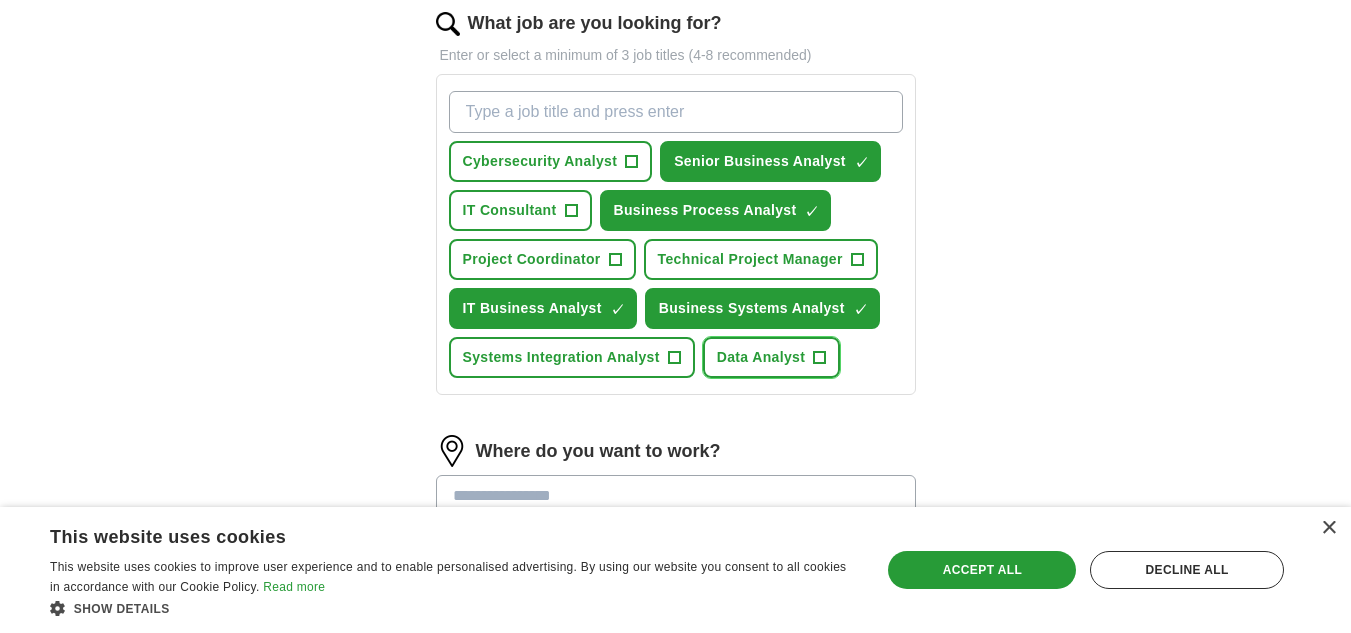 click on "+" at bounding box center (819, 357) 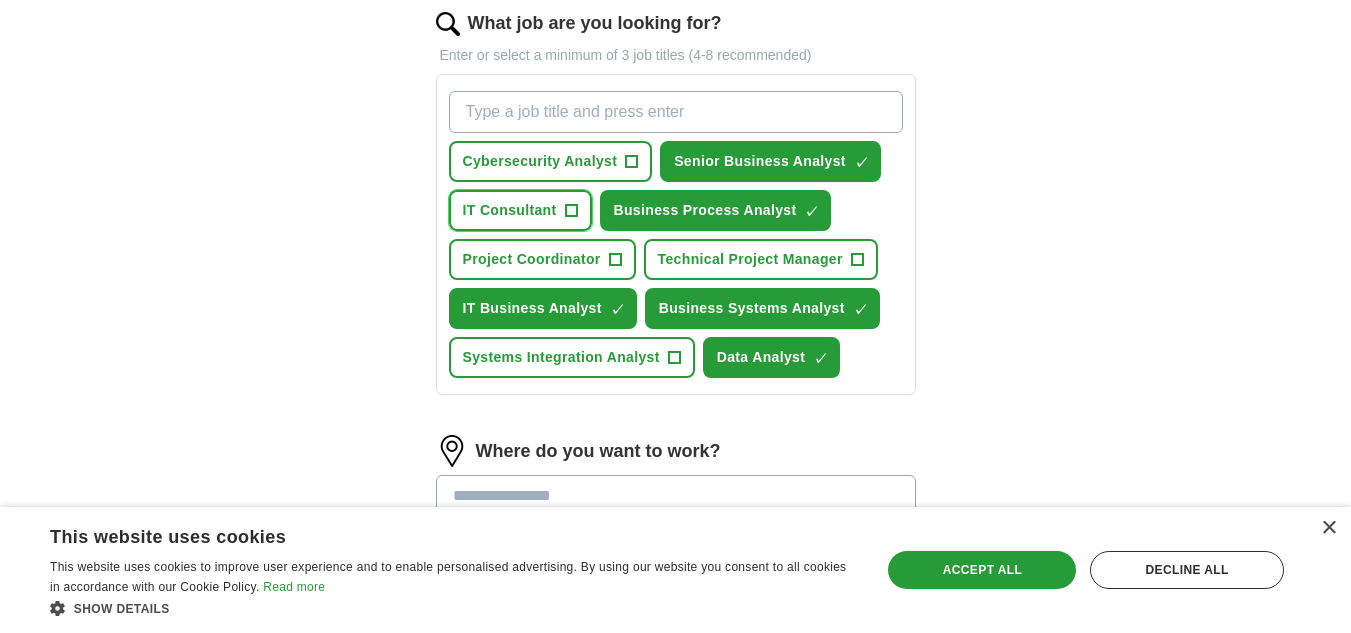 click on "IT Consultant" at bounding box center [510, 210] 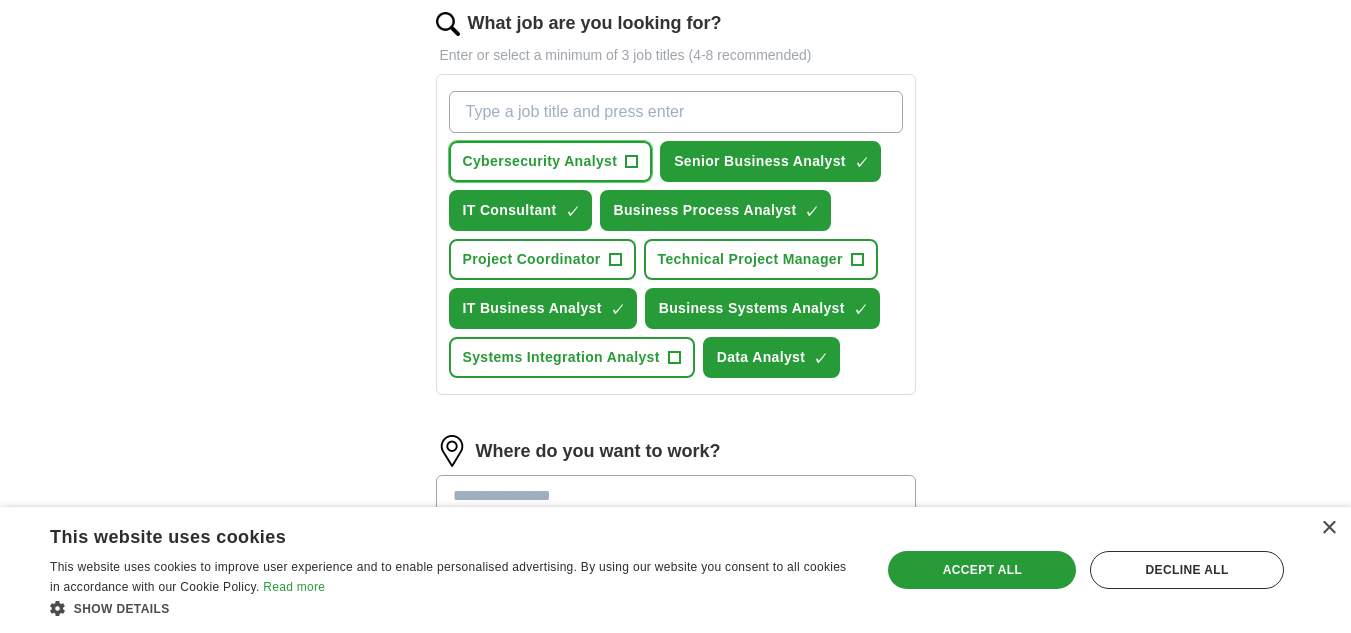 click on "Cybersecurity Analyst" at bounding box center [540, 161] 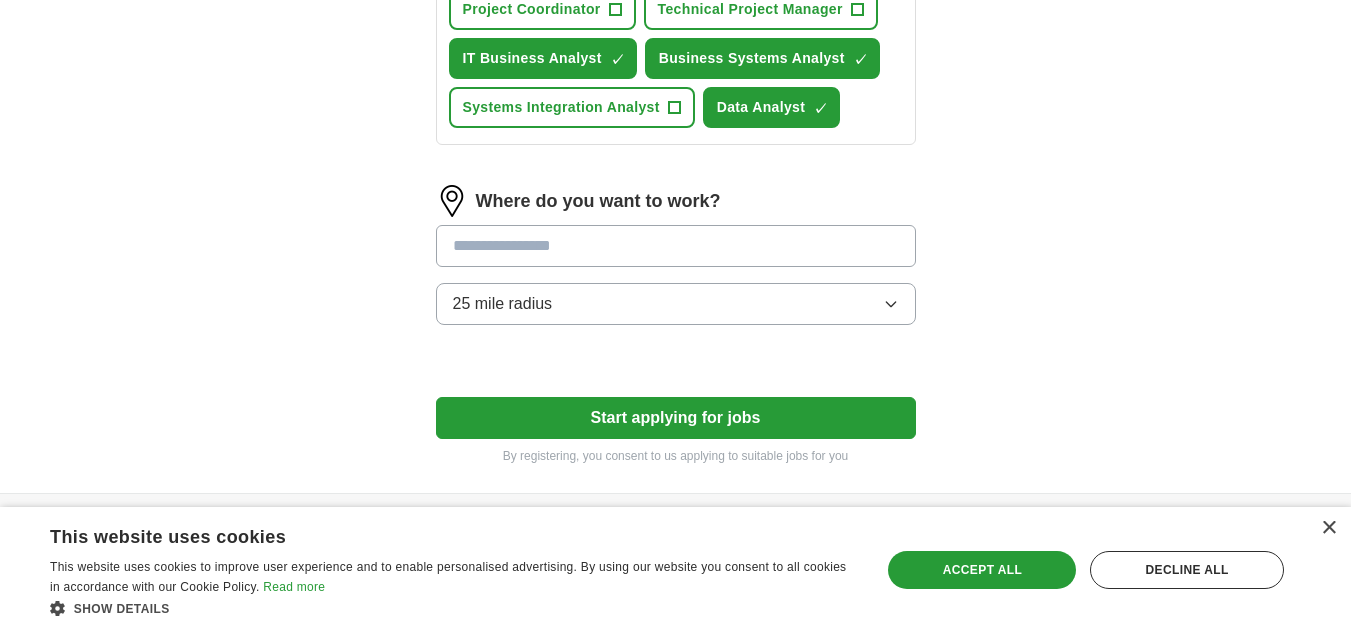 scroll, scrollTop: 914, scrollLeft: 0, axis: vertical 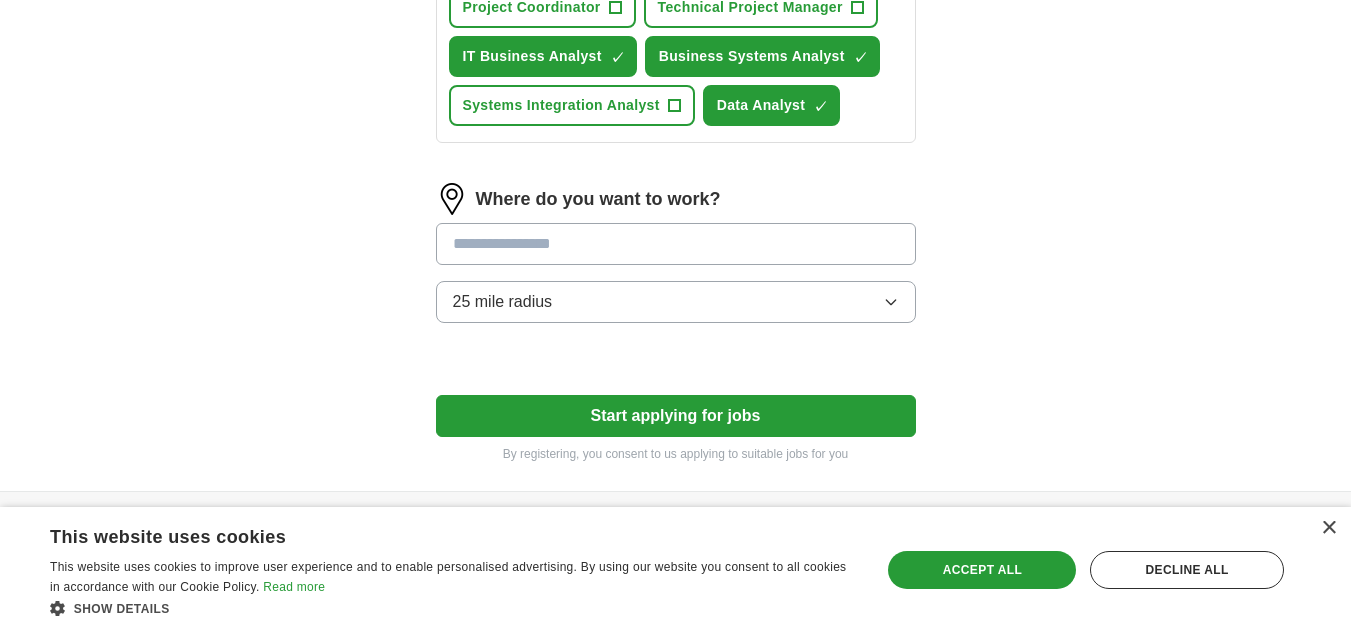 click at bounding box center [676, 244] 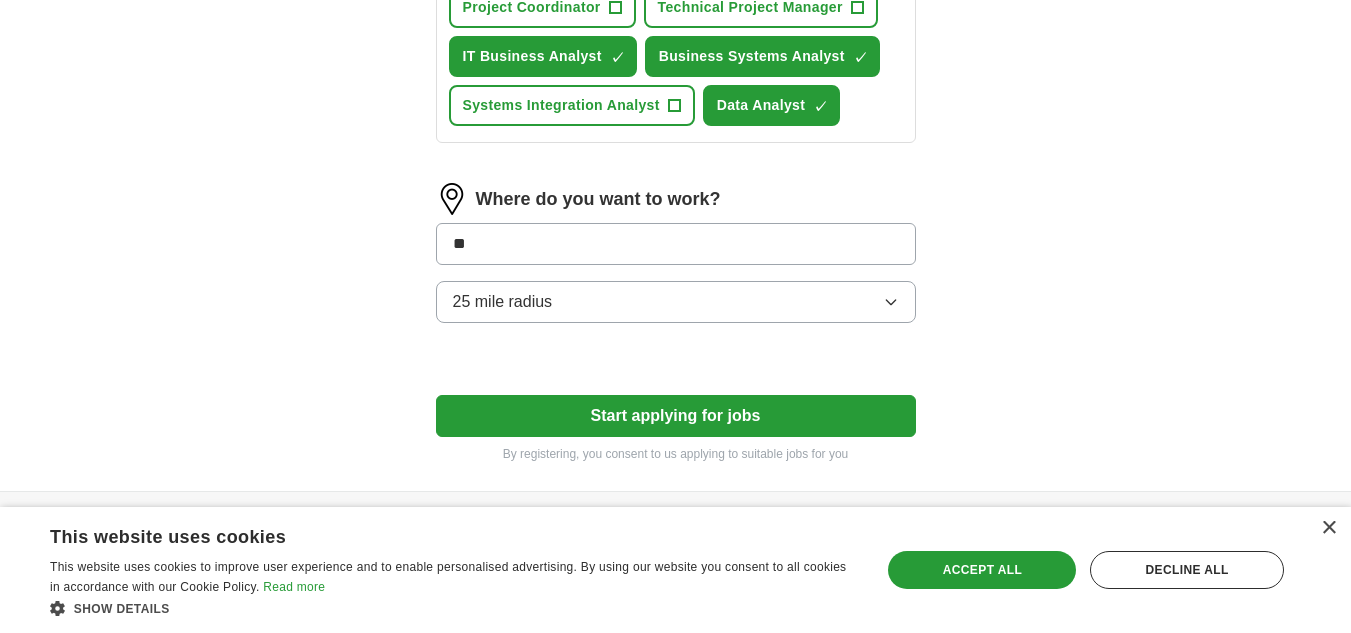type on "***" 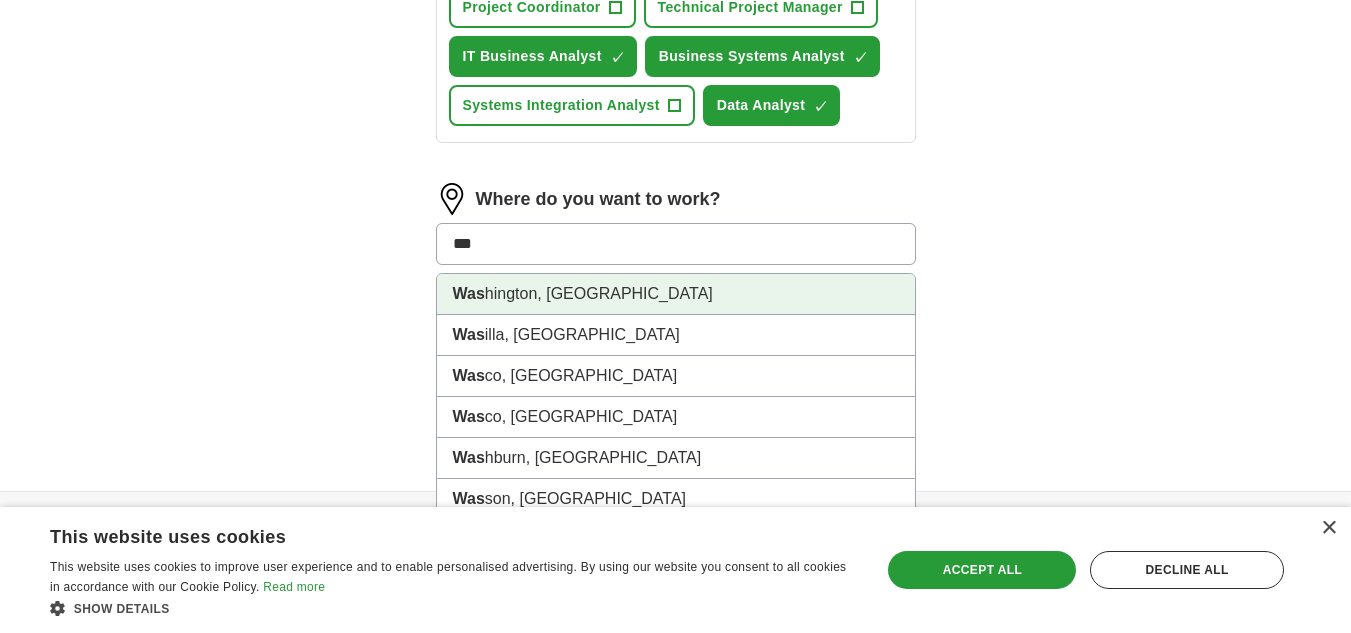 click on "Was hington, [GEOGRAPHIC_DATA]" at bounding box center [676, 294] 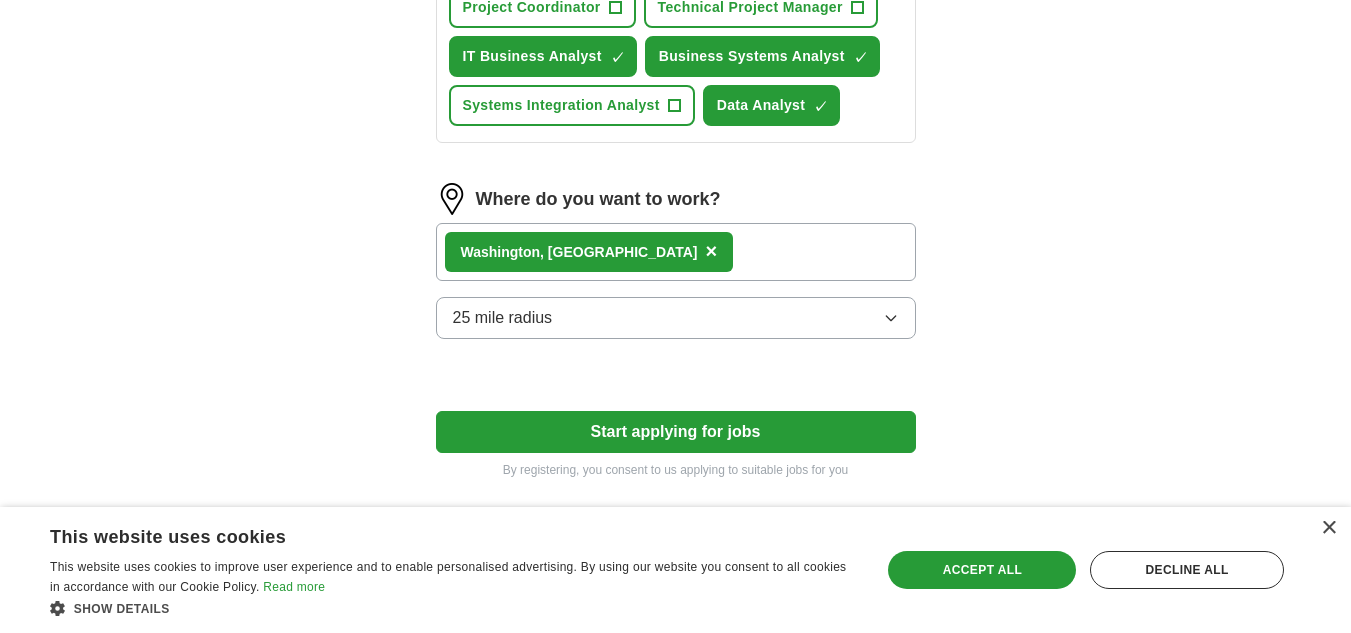 click on "Was hington, [GEOGRAPHIC_DATA] ×" at bounding box center [676, 252] 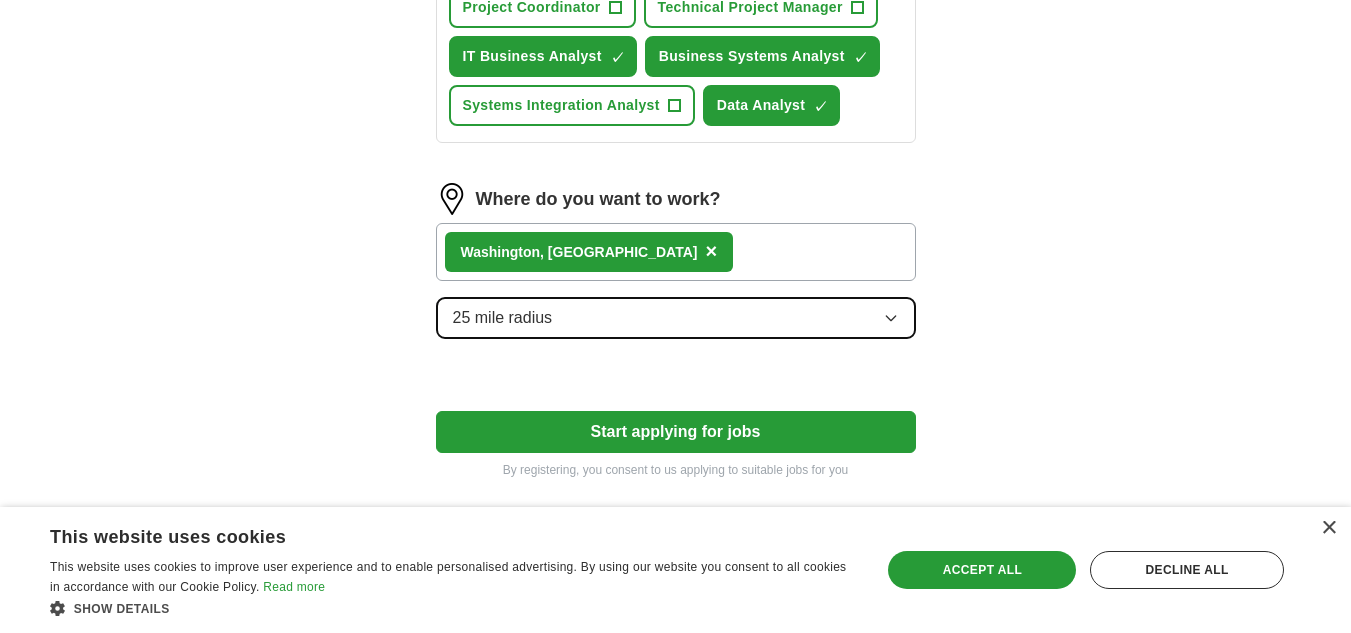 click on "25 mile radius" at bounding box center [676, 318] 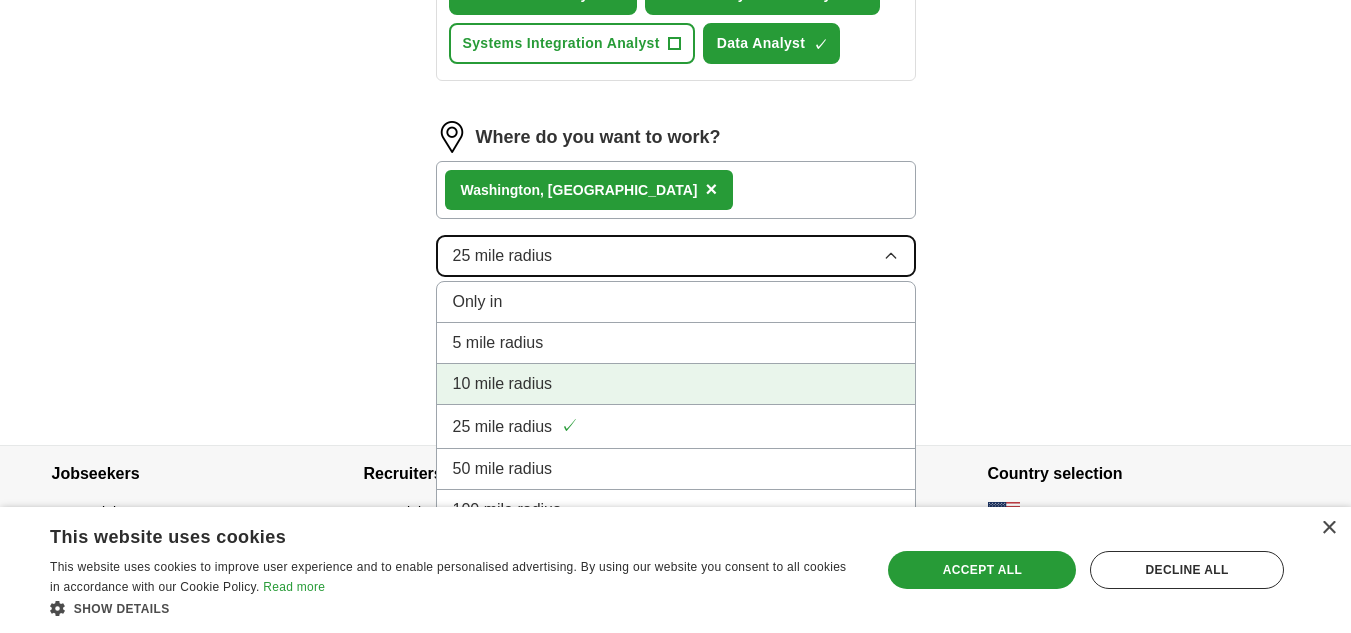 scroll, scrollTop: 990, scrollLeft: 0, axis: vertical 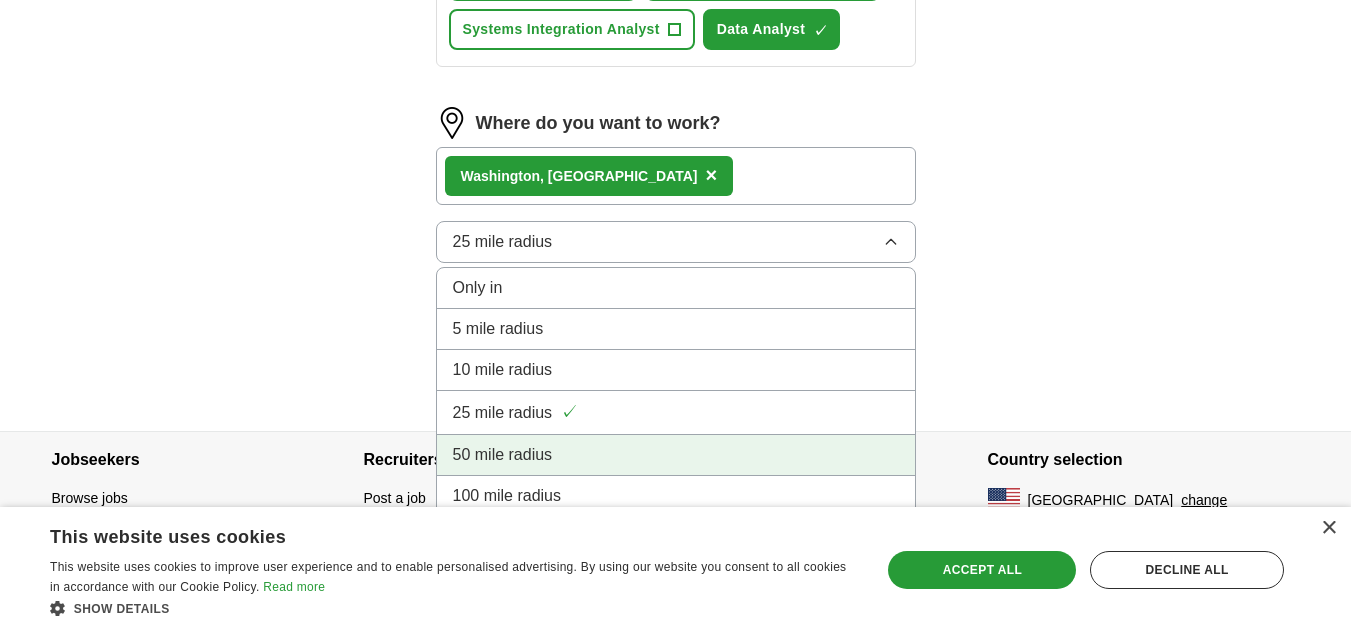 click on "50 mile radius" at bounding box center [676, 455] 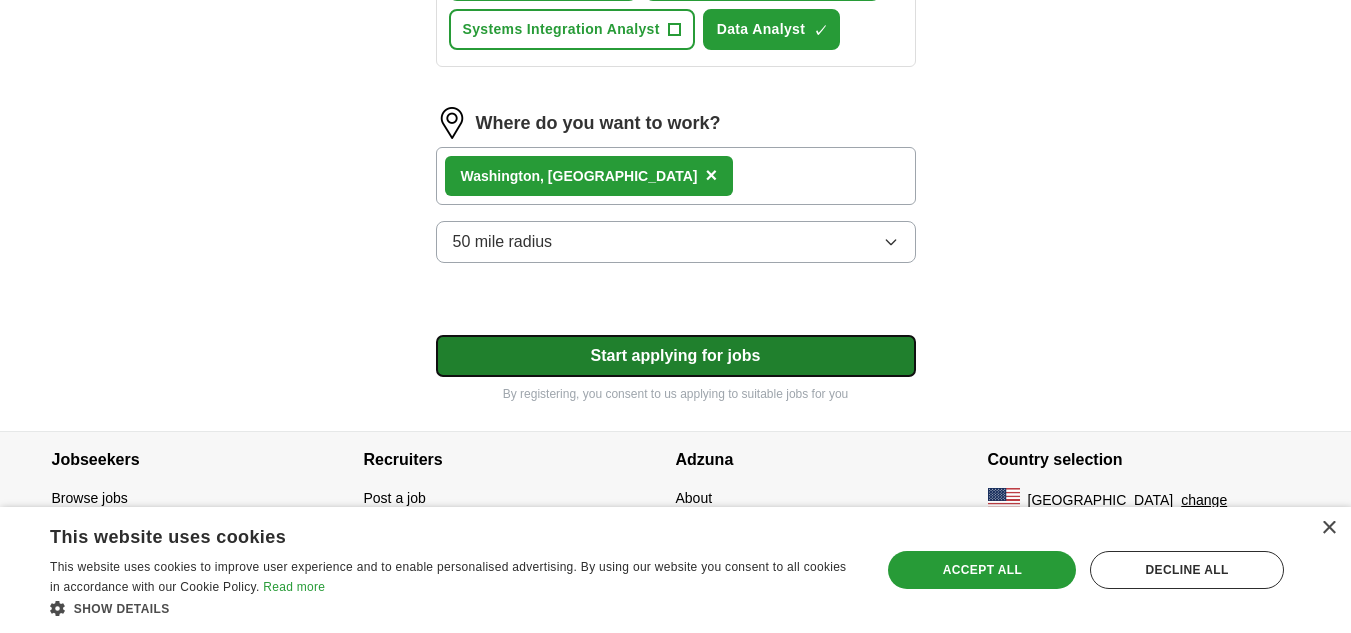 click on "Start applying for jobs" at bounding box center [676, 356] 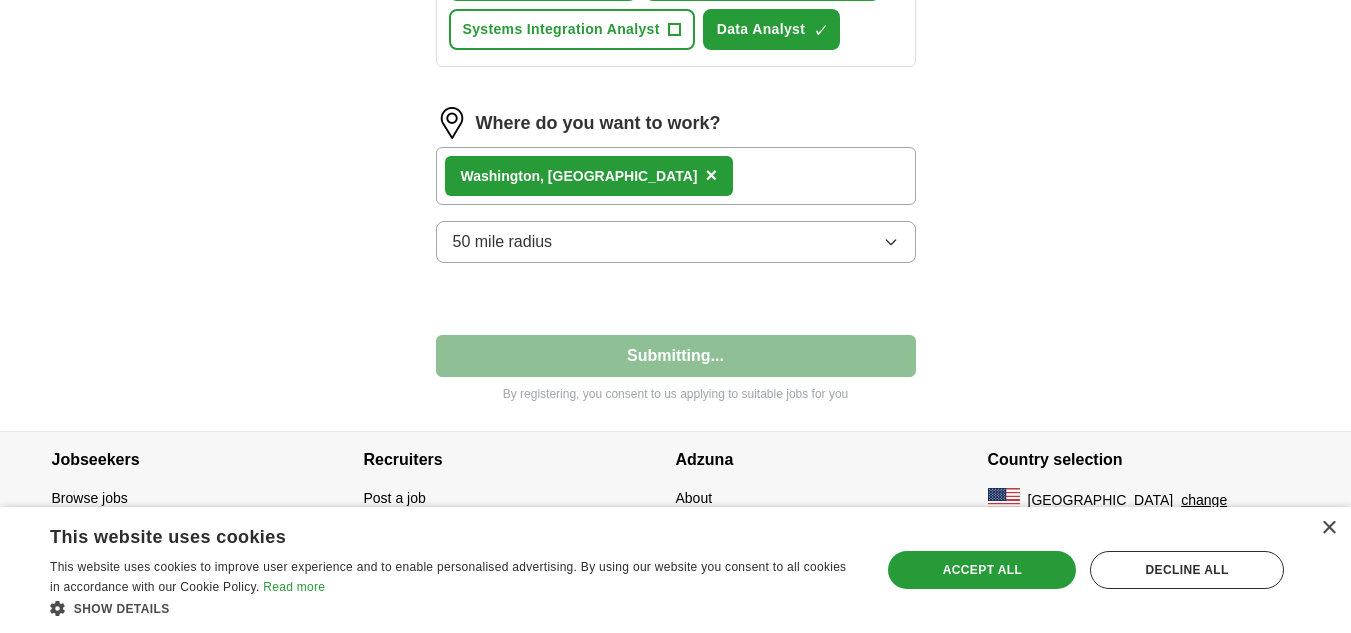 select on "**" 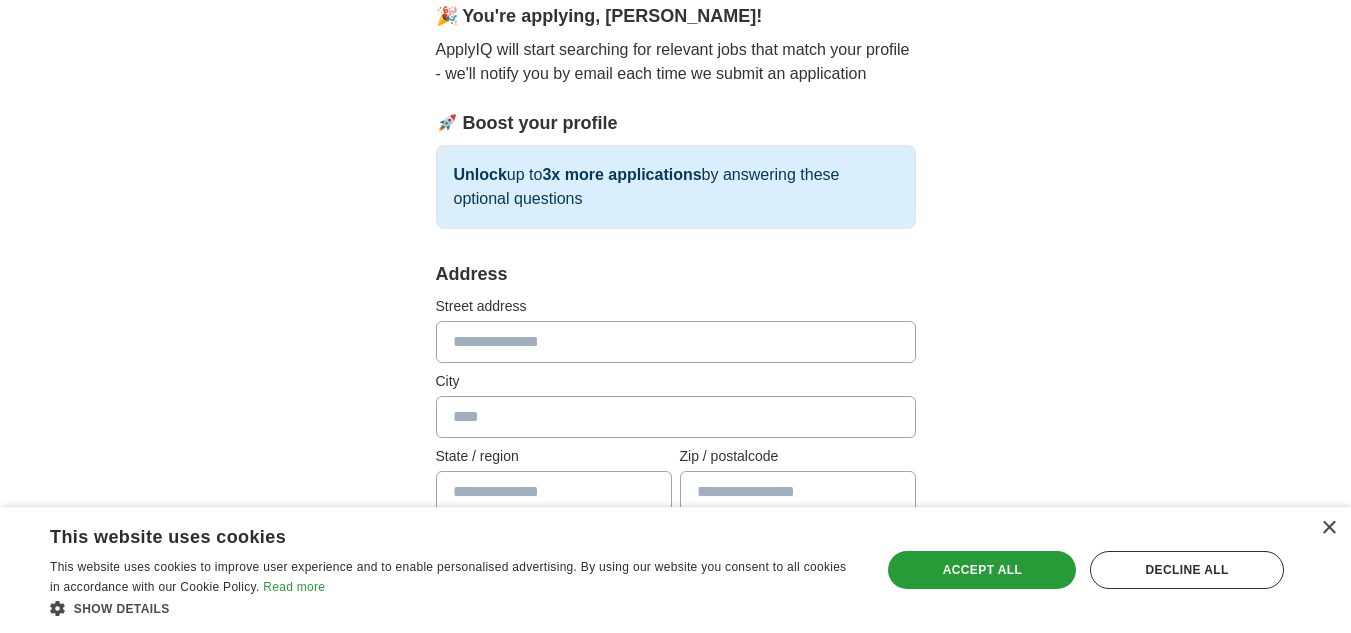scroll, scrollTop: 191, scrollLeft: 0, axis: vertical 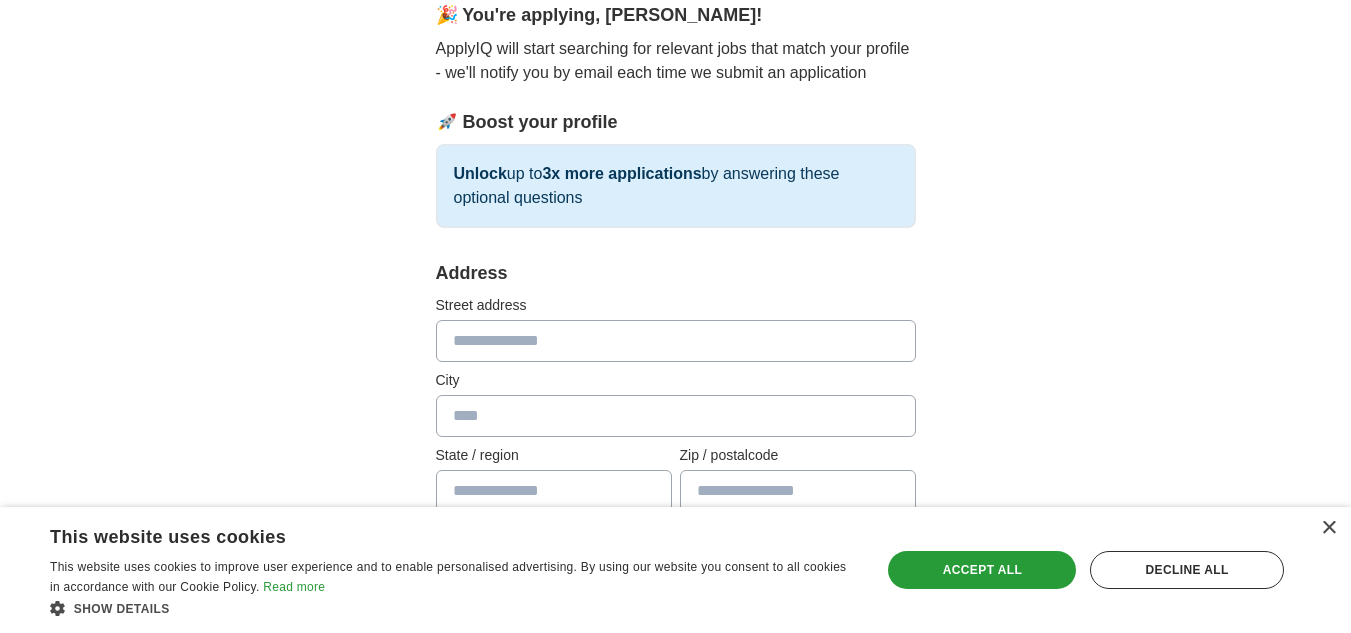 click at bounding box center (676, 341) 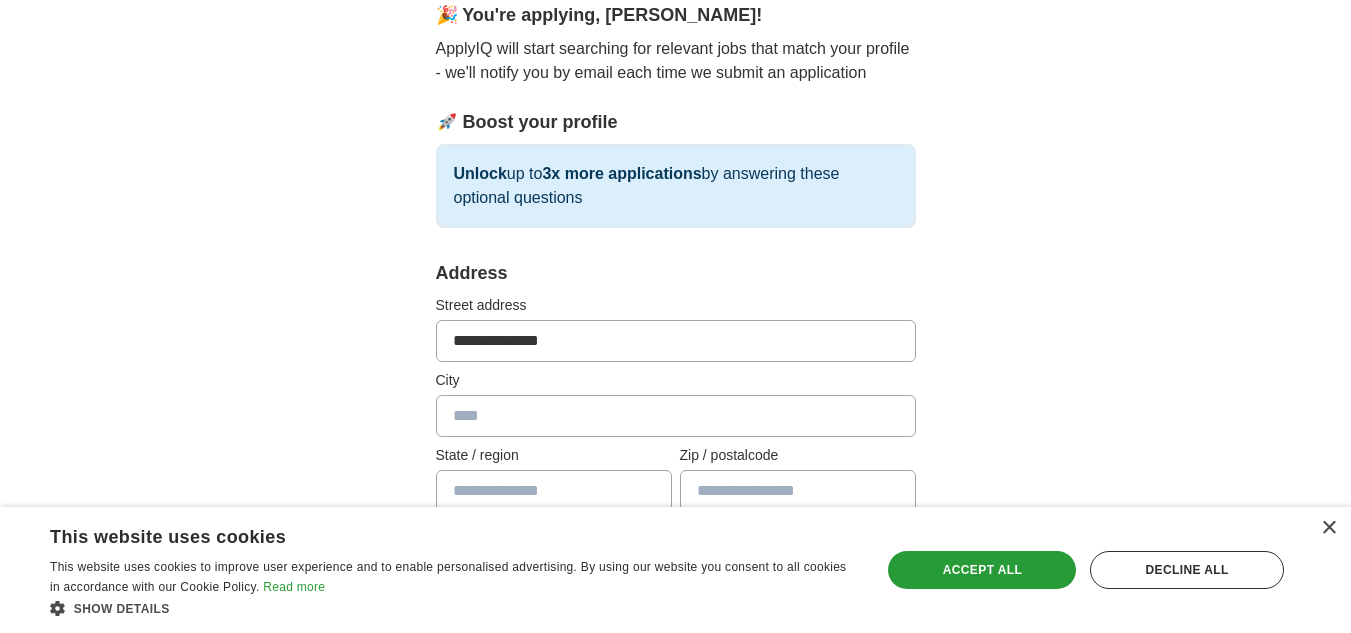 type on "**********" 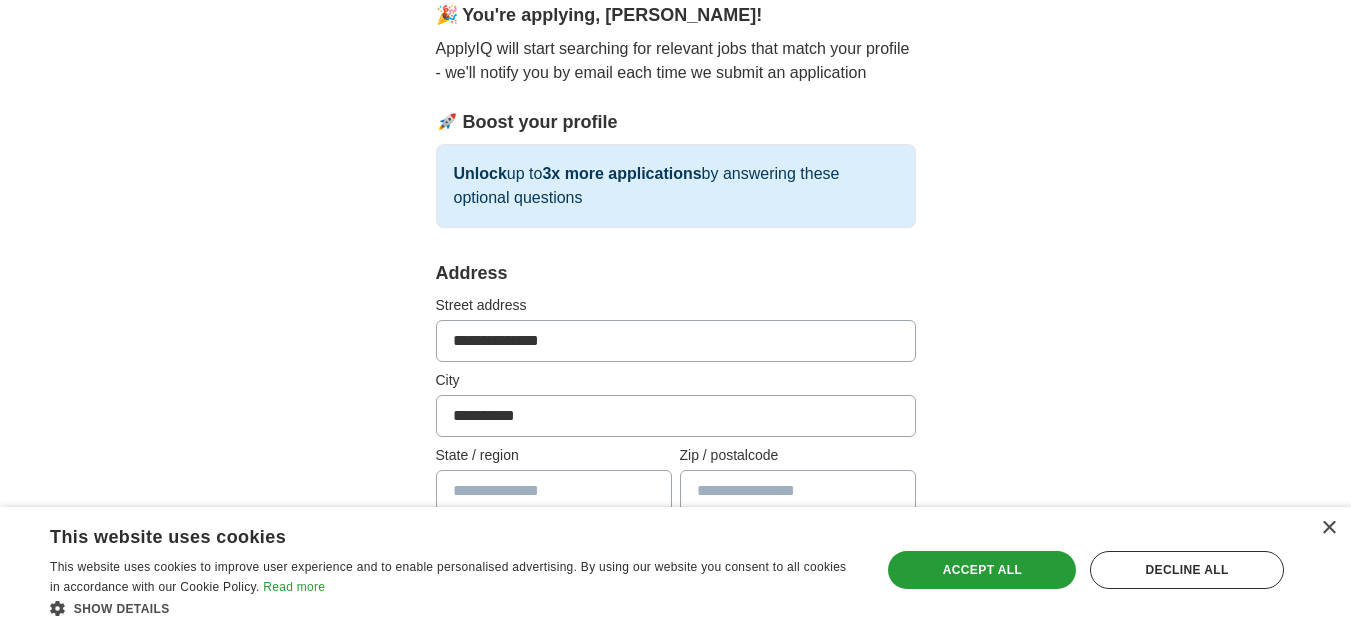type on "**" 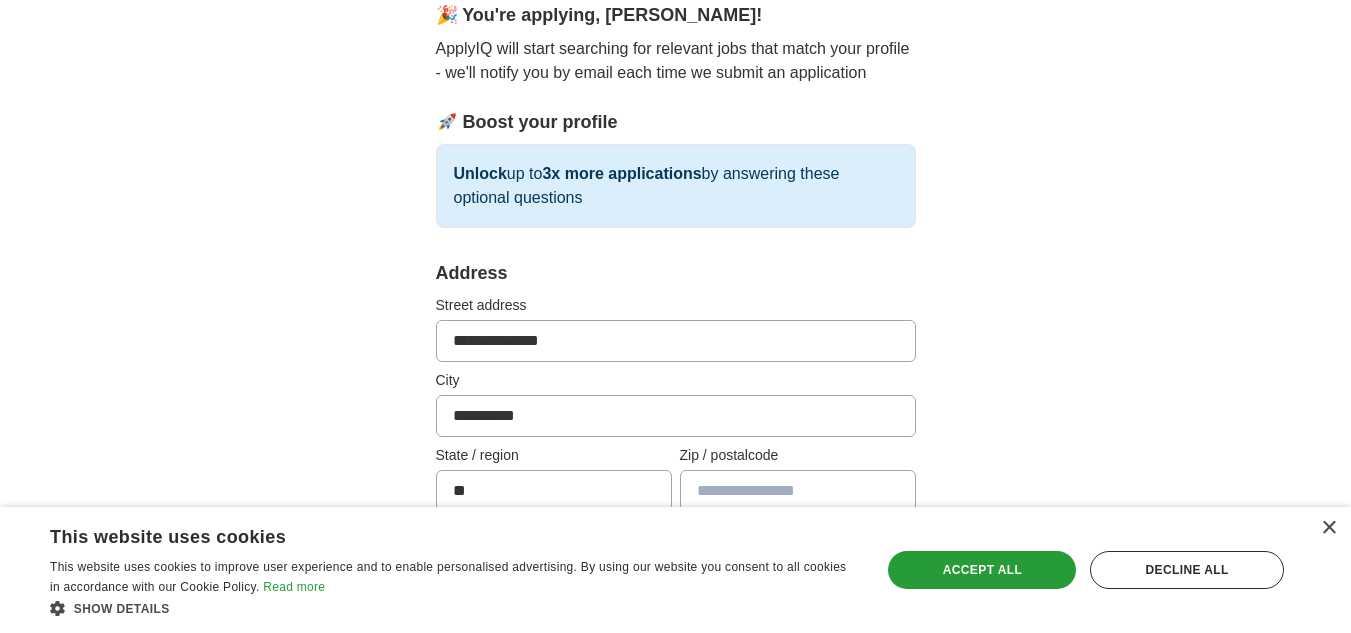 type on "**********" 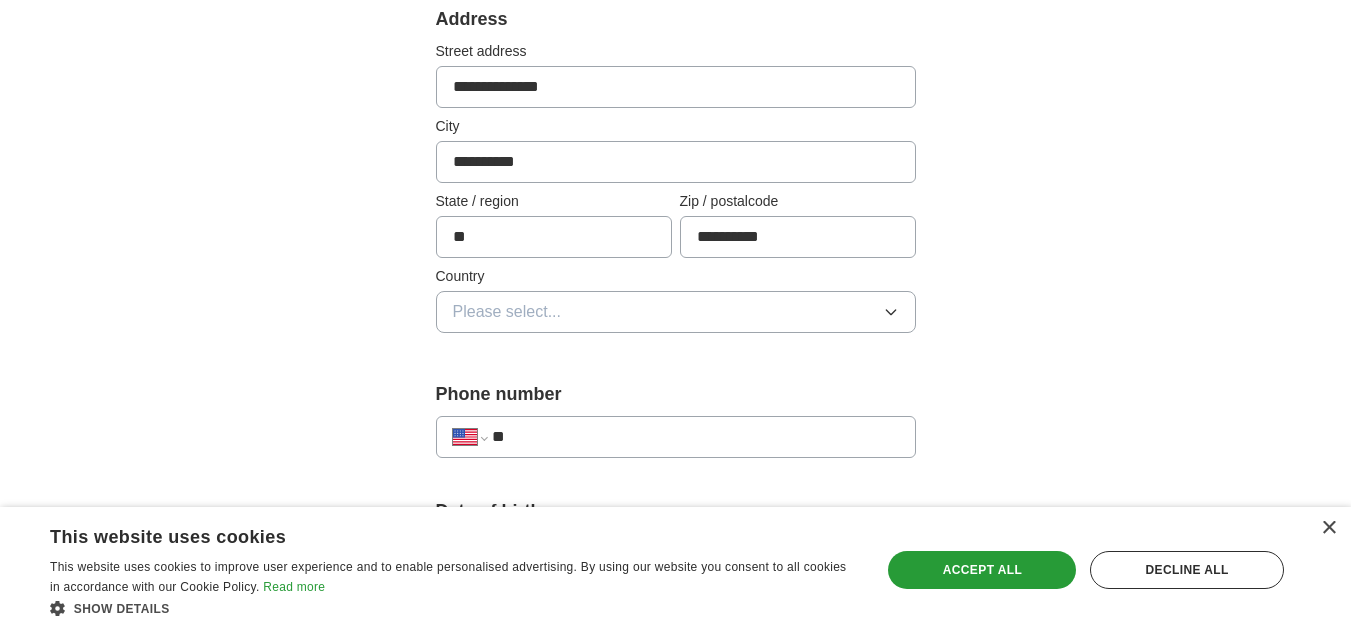 scroll, scrollTop: 446, scrollLeft: 0, axis: vertical 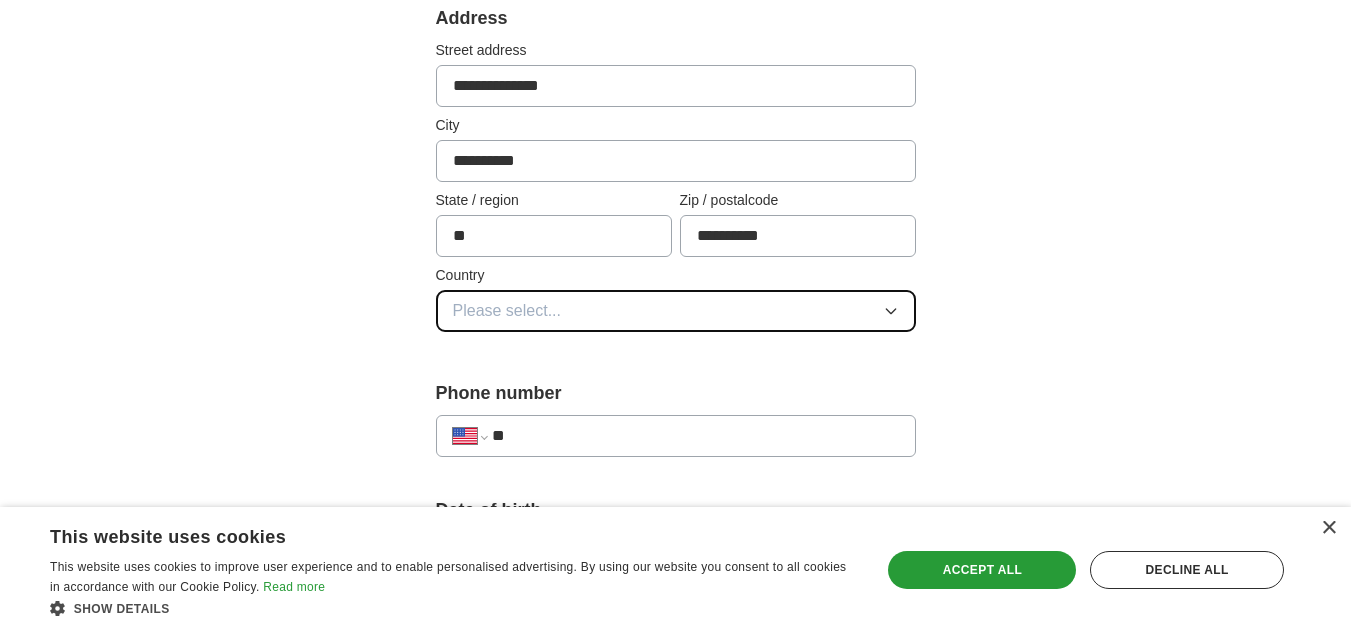 click on "Please select..." at bounding box center (676, 311) 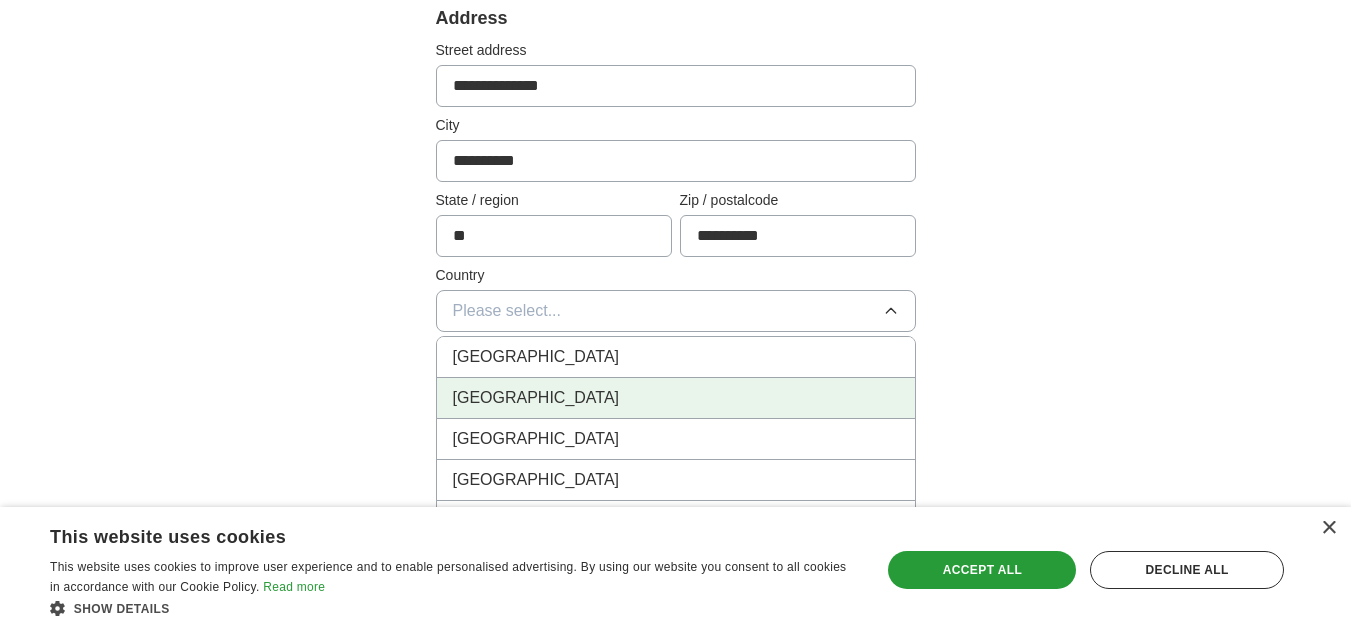 click on "[GEOGRAPHIC_DATA]" at bounding box center (676, 398) 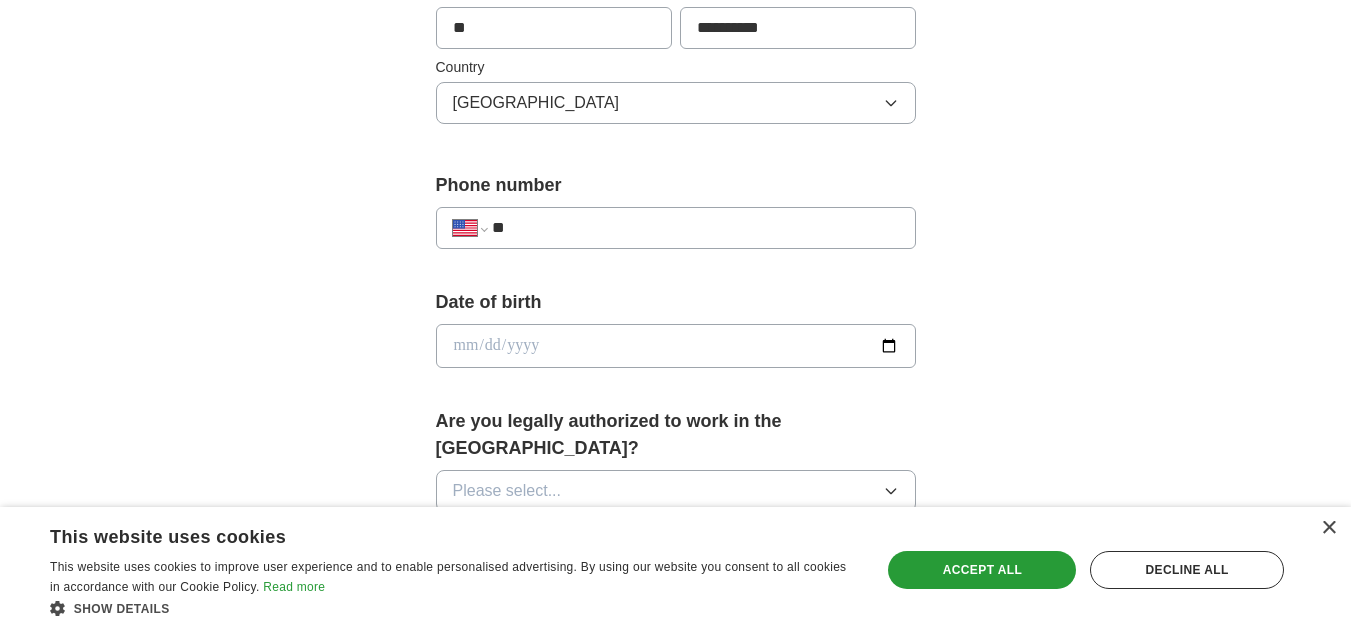 scroll, scrollTop: 655, scrollLeft: 0, axis: vertical 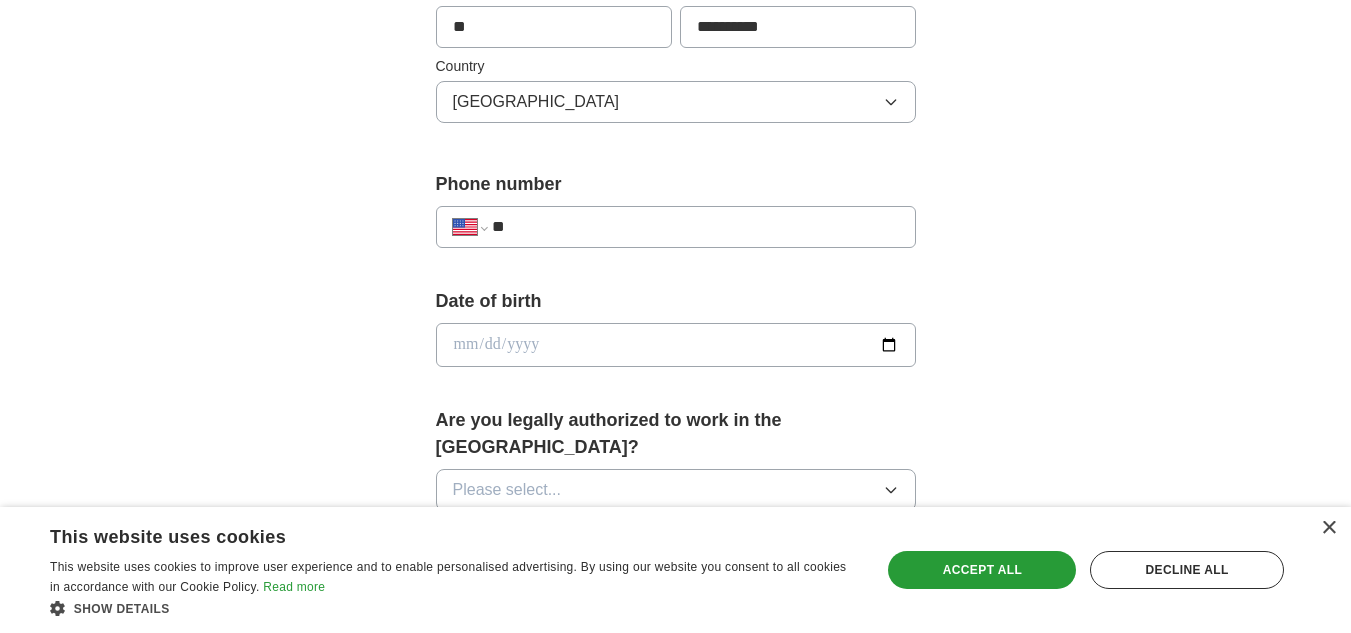 click at bounding box center (676, 345) 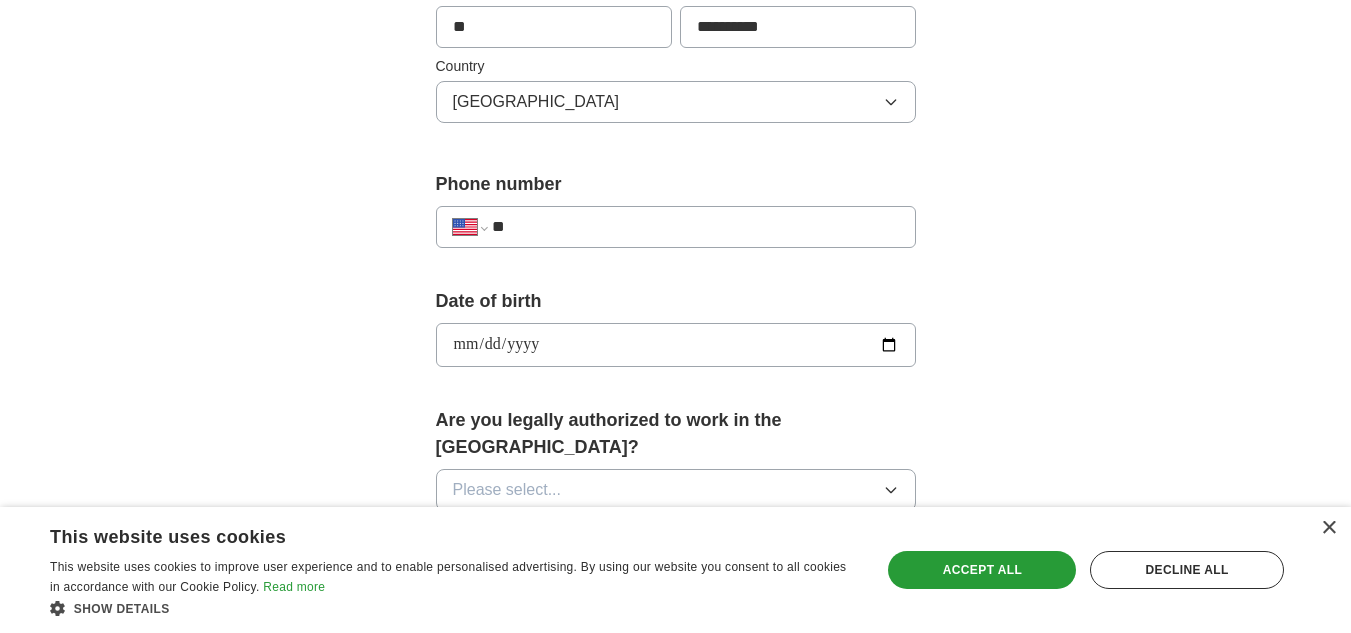 type on "**********" 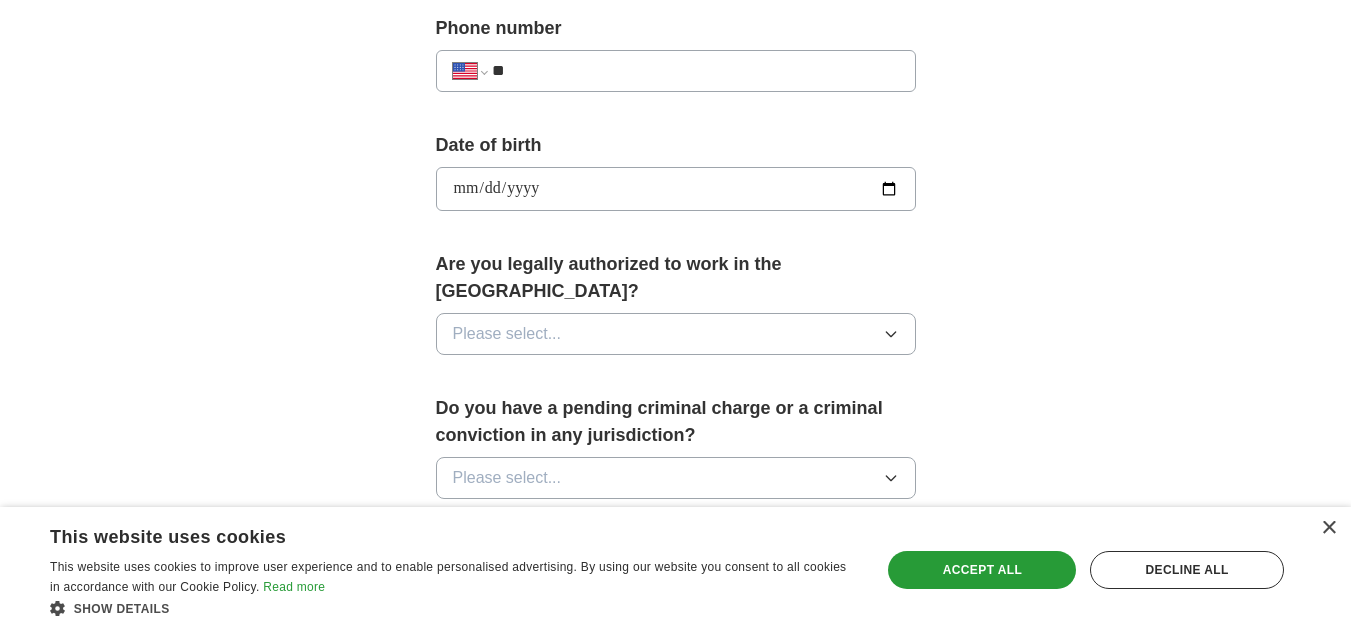 scroll, scrollTop: 814, scrollLeft: 0, axis: vertical 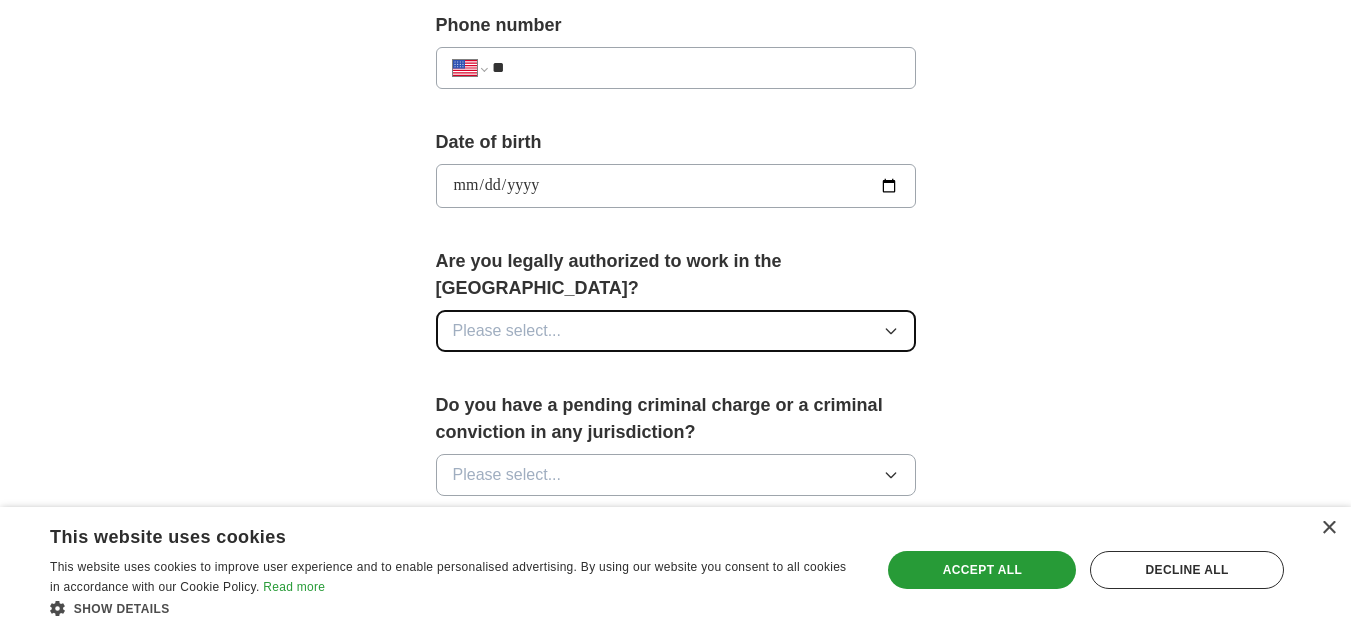 click on "Please select..." at bounding box center (676, 331) 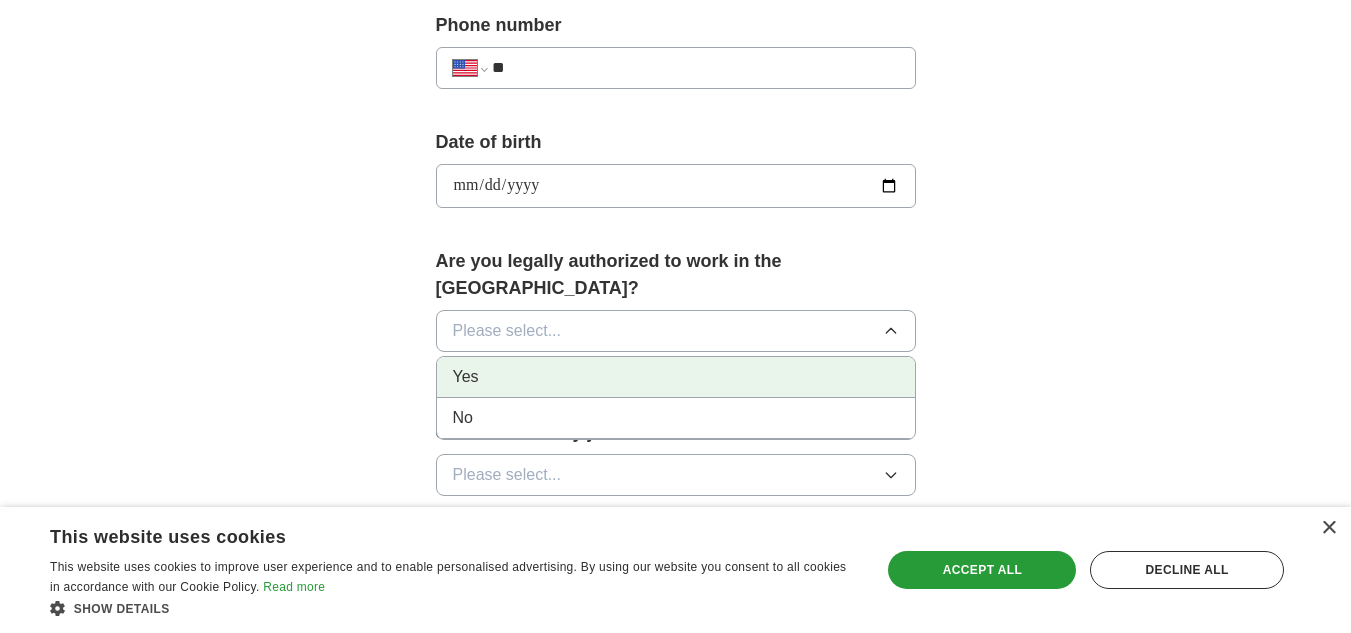 click on "Yes" at bounding box center (676, 377) 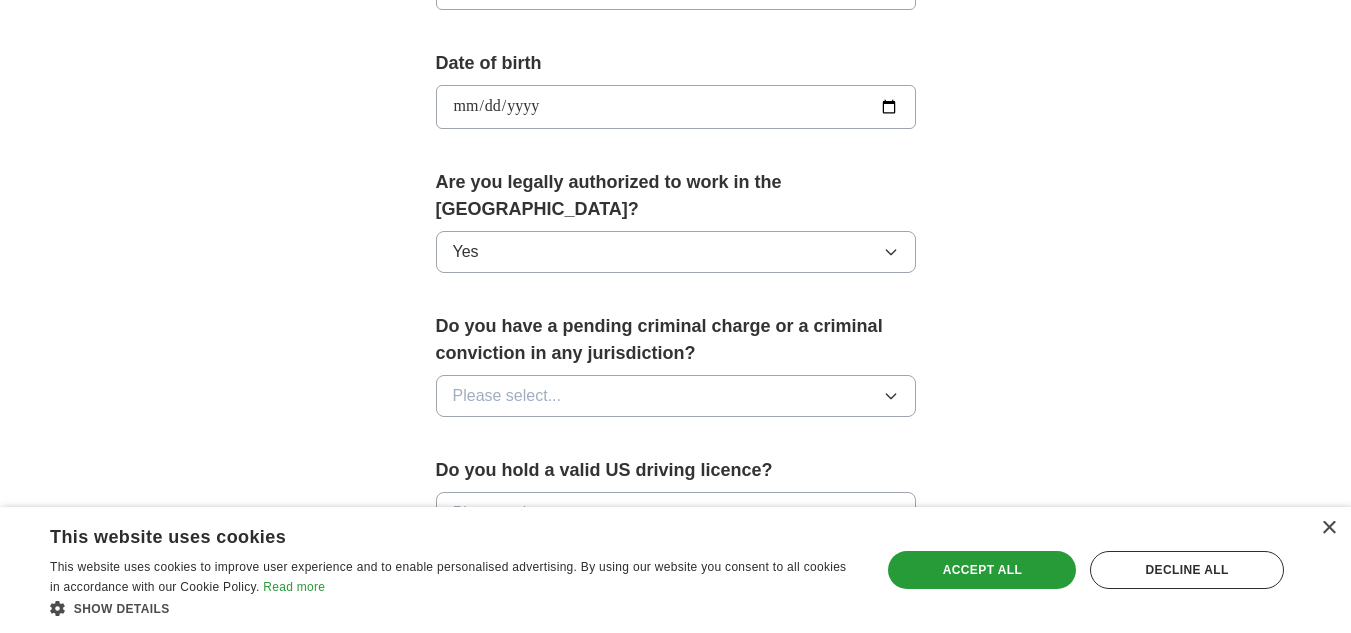 scroll, scrollTop: 898, scrollLeft: 0, axis: vertical 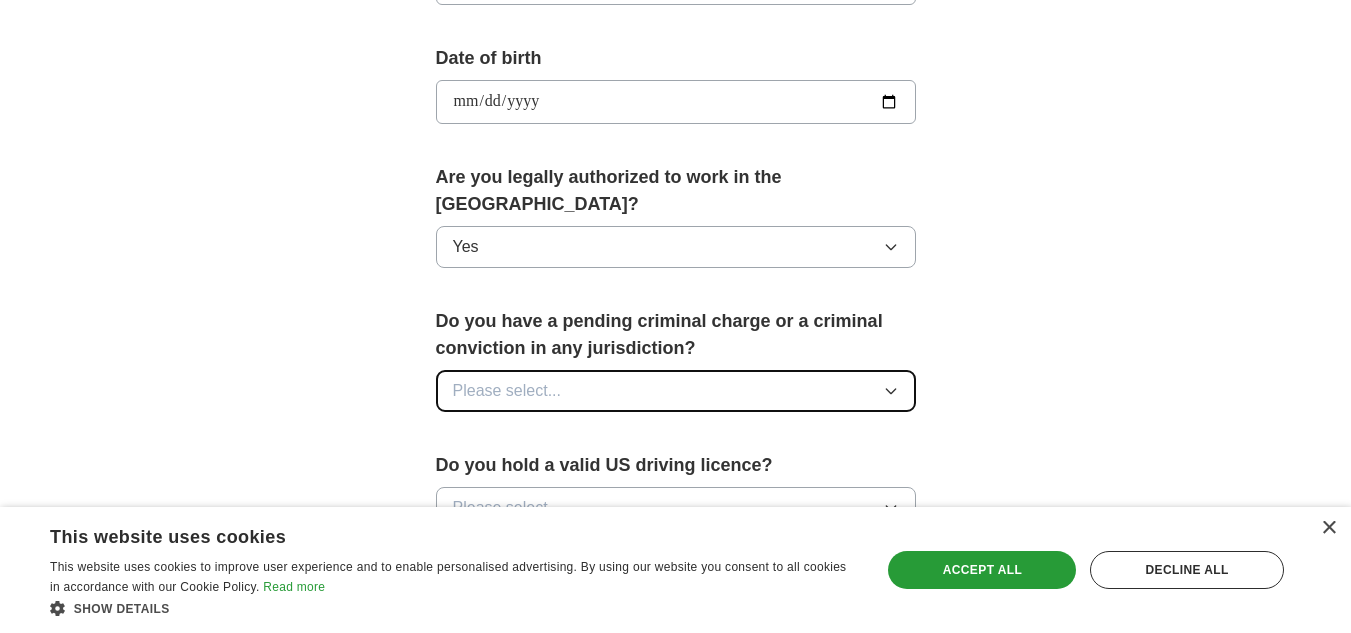 click on "Please select..." at bounding box center (676, 391) 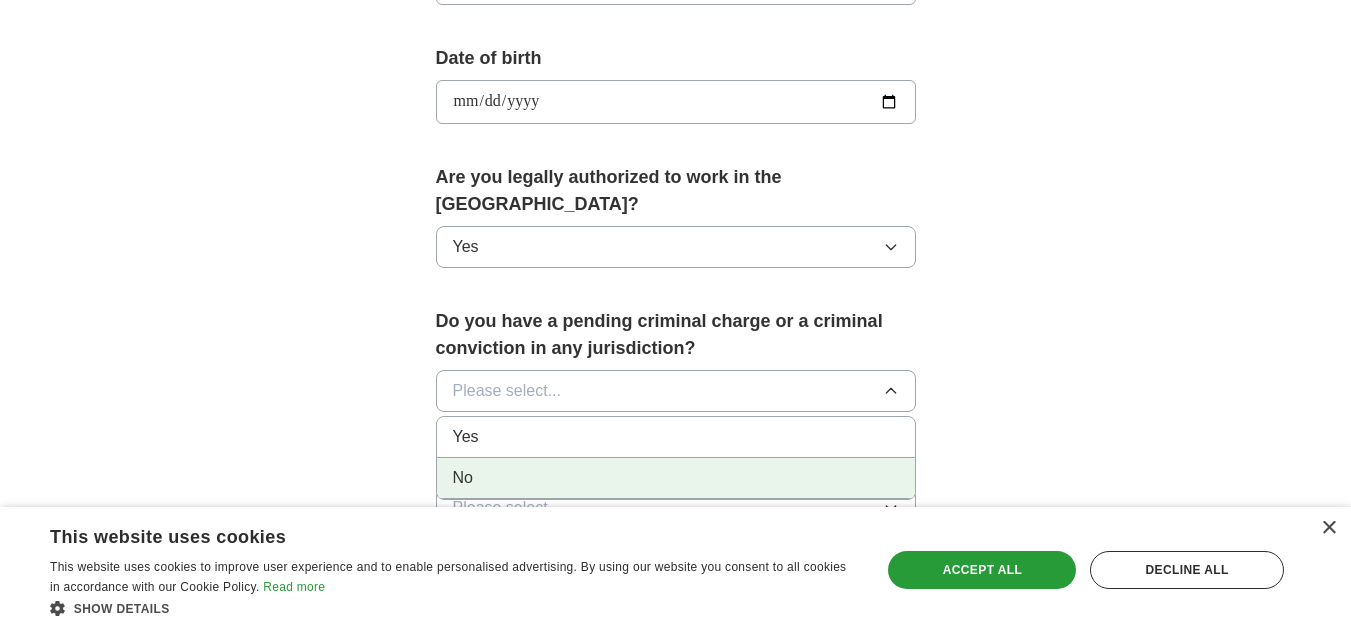 click on "No" at bounding box center [676, 478] 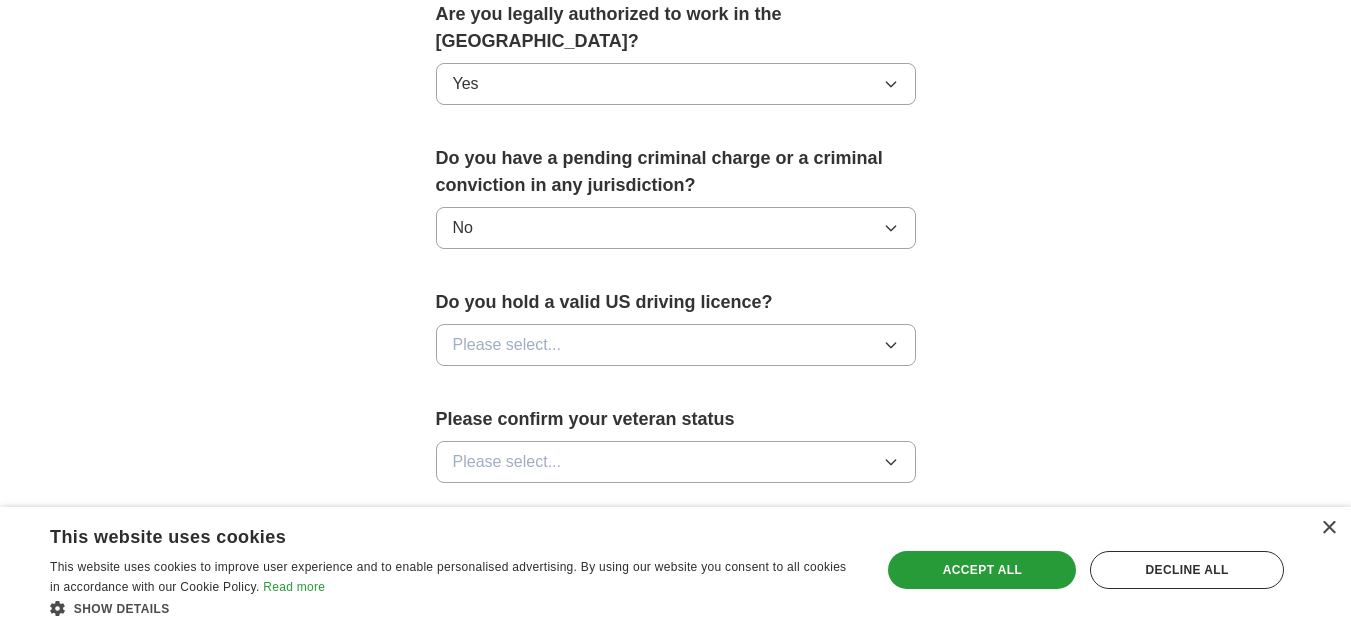 scroll, scrollTop: 1064, scrollLeft: 0, axis: vertical 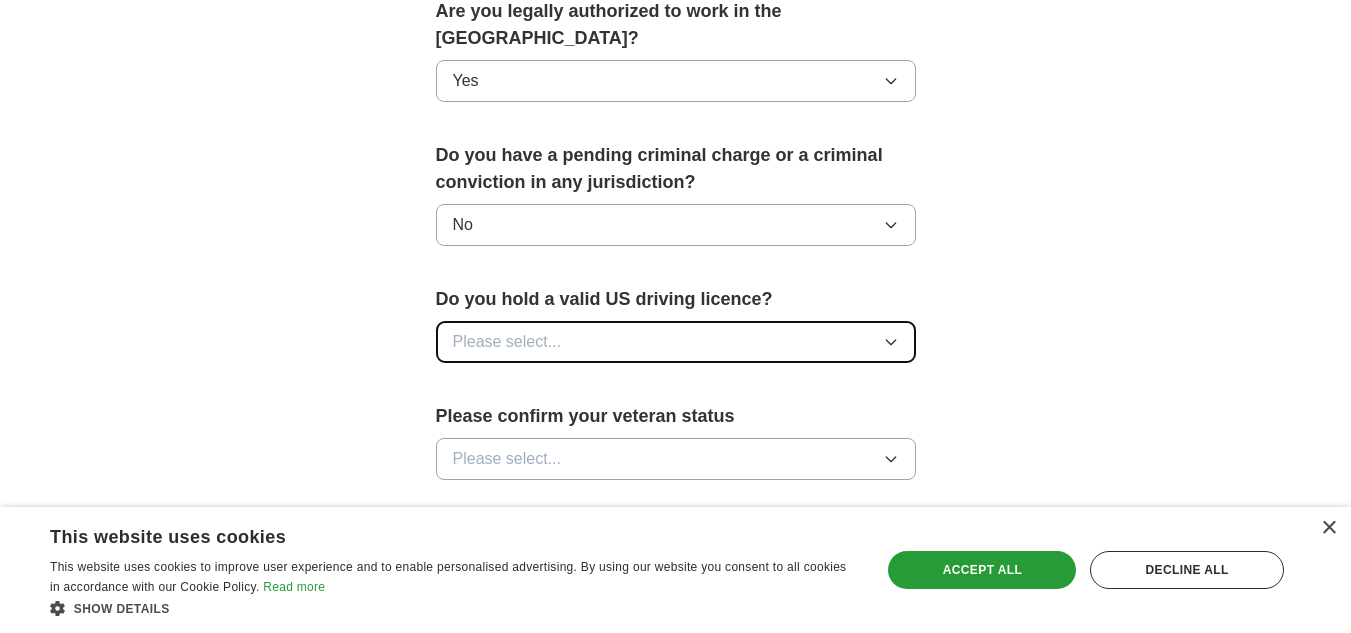 click on "Please select..." at bounding box center (676, 342) 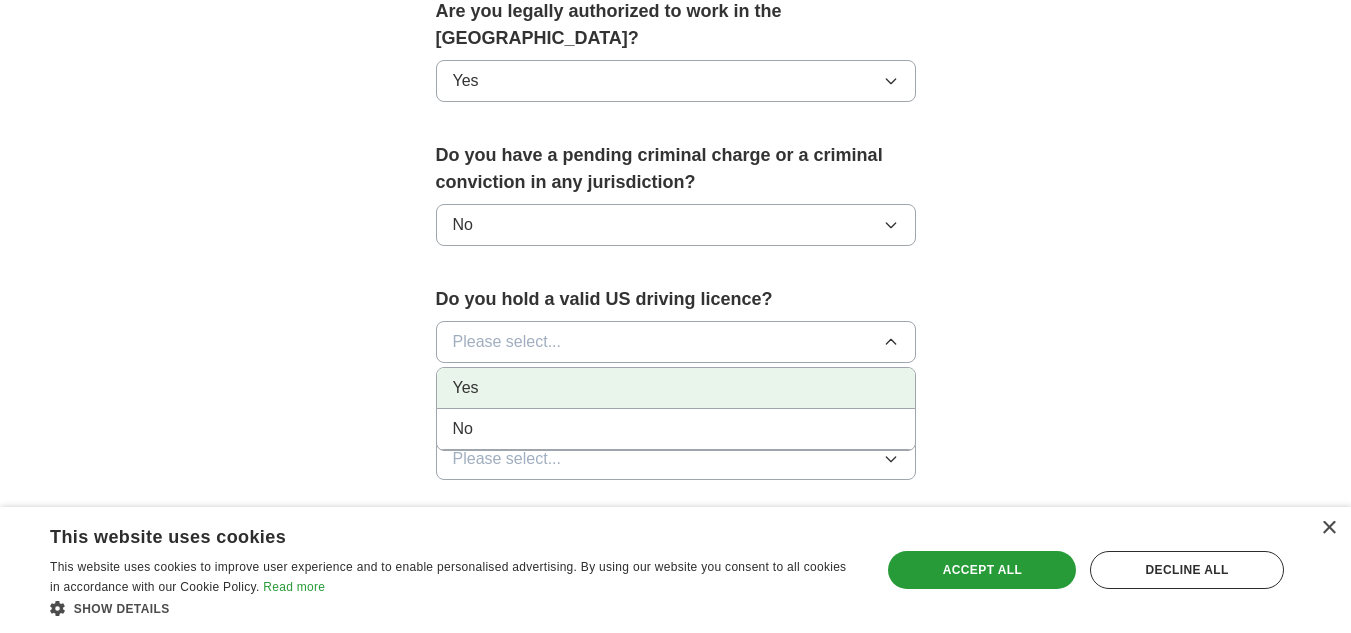 click on "Yes" at bounding box center [676, 388] 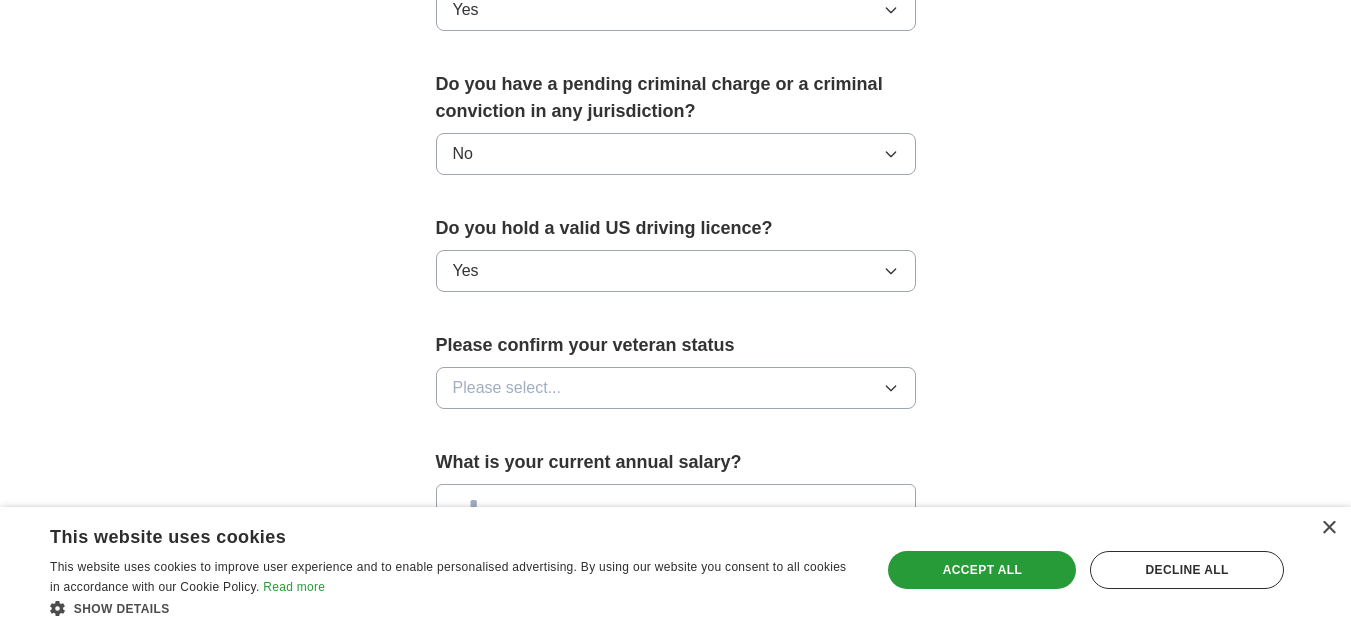 scroll, scrollTop: 1138, scrollLeft: 0, axis: vertical 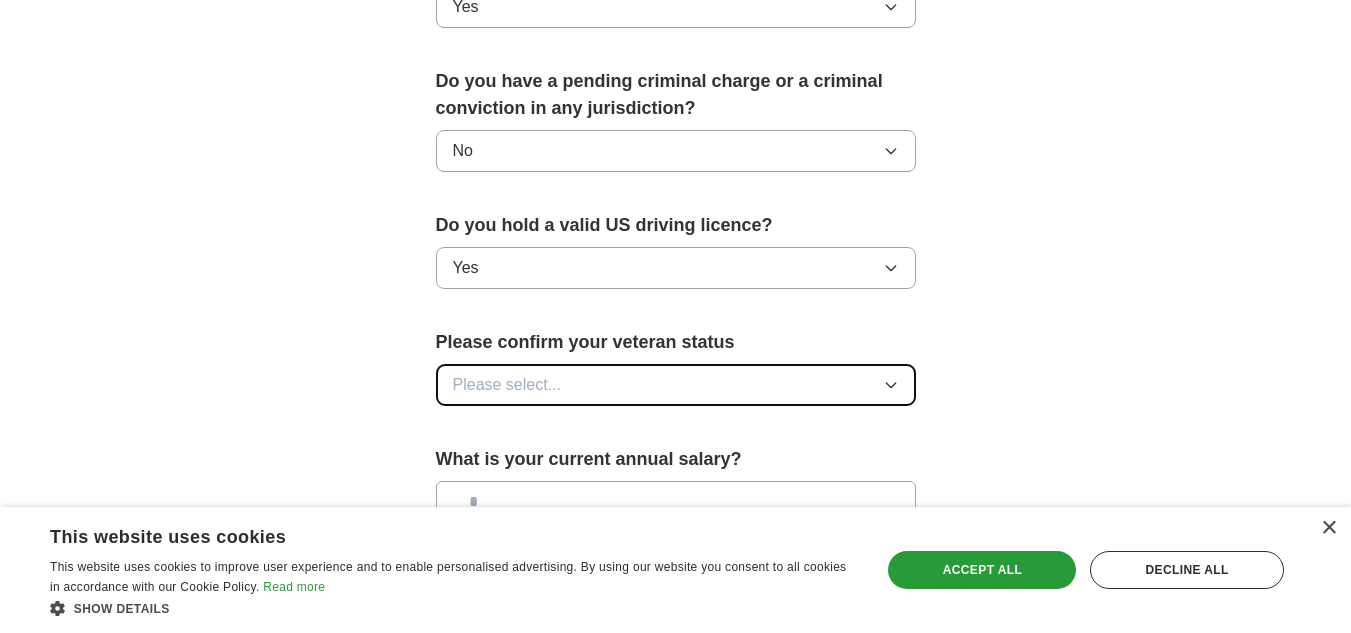 click on "Please select..." at bounding box center [676, 385] 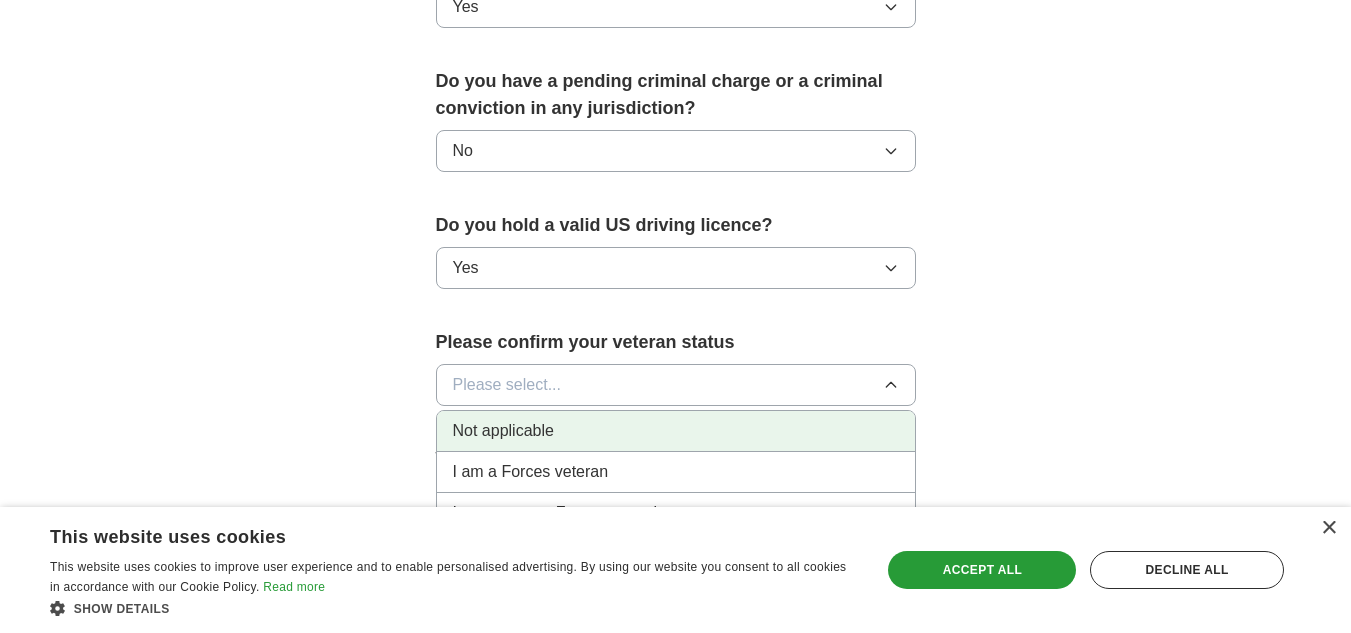 click on "Not applicable" at bounding box center [676, 431] 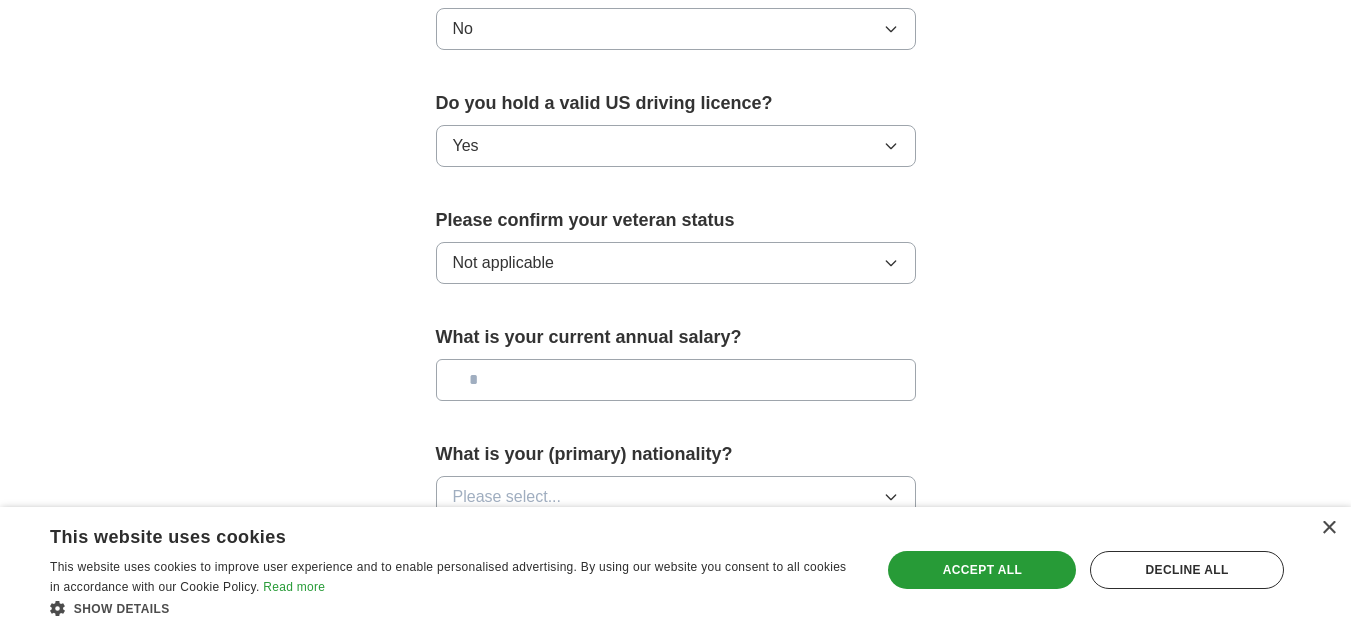 scroll, scrollTop: 1261, scrollLeft: 0, axis: vertical 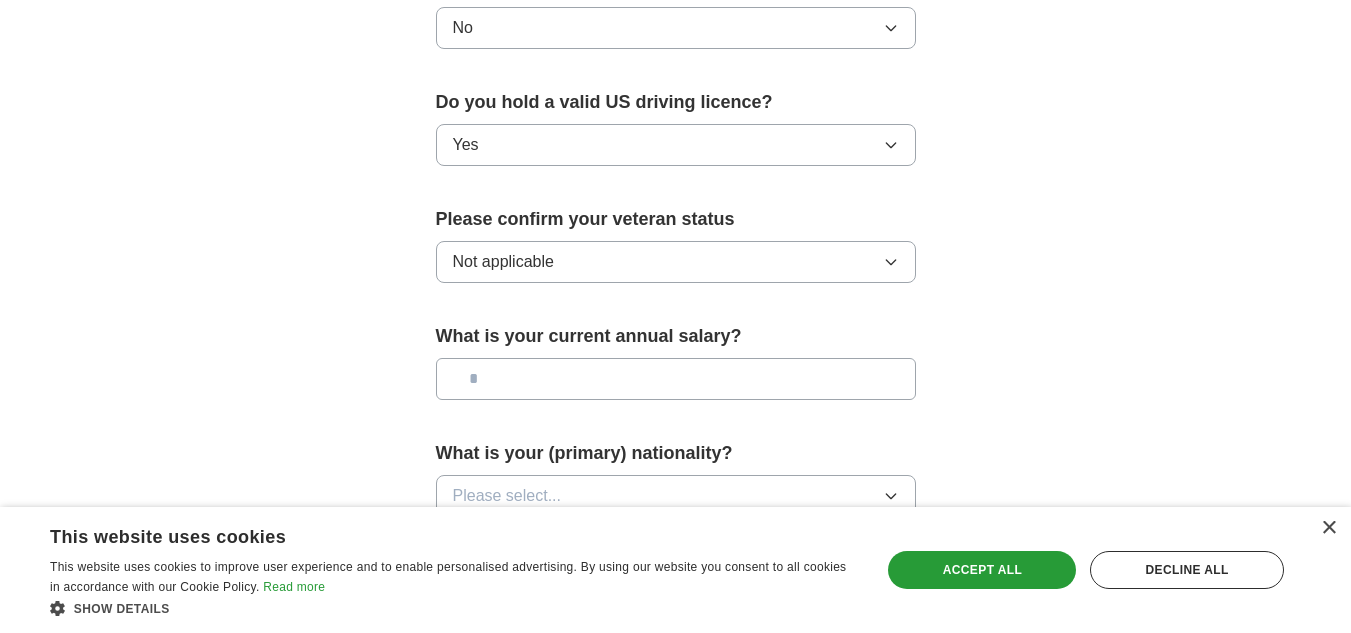 click at bounding box center [676, 379] 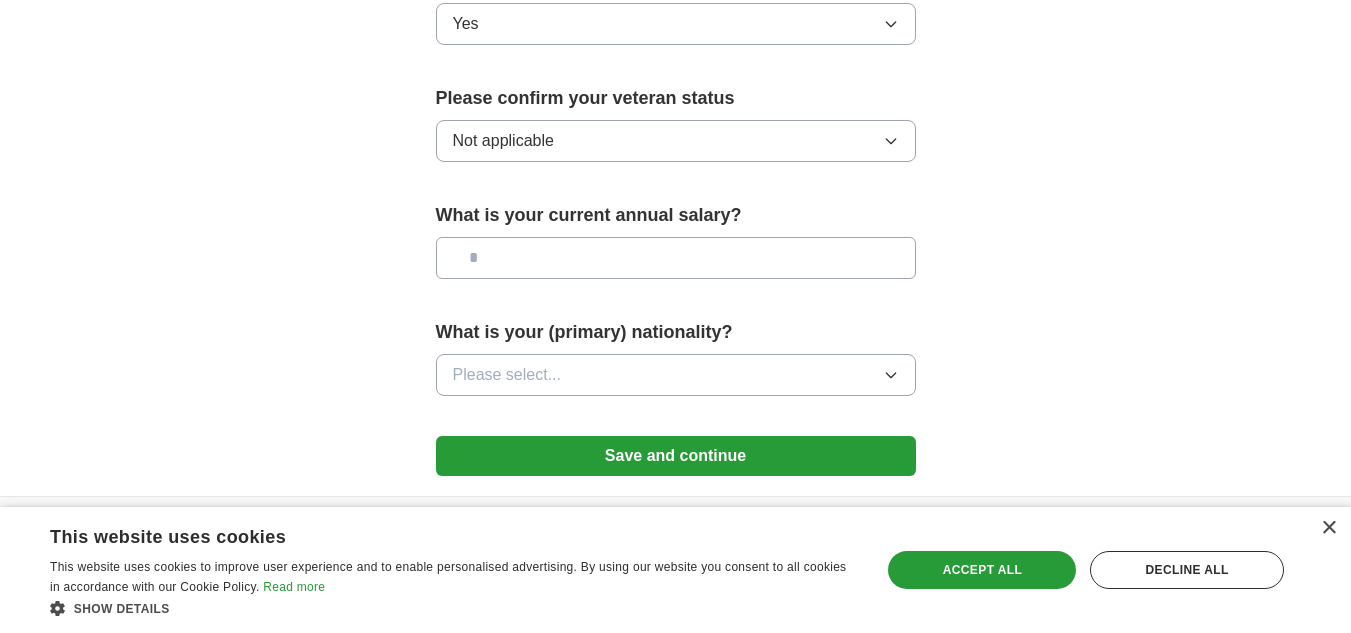 scroll, scrollTop: 1383, scrollLeft: 0, axis: vertical 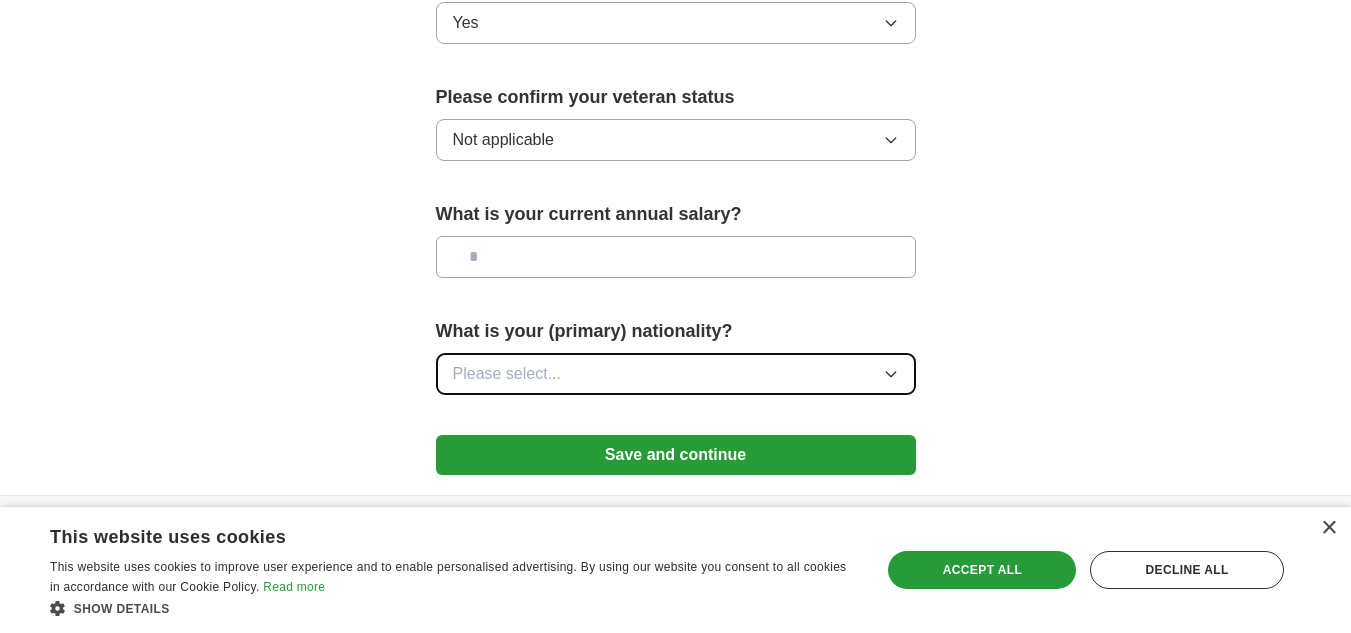 click on "Please select..." at bounding box center (676, 374) 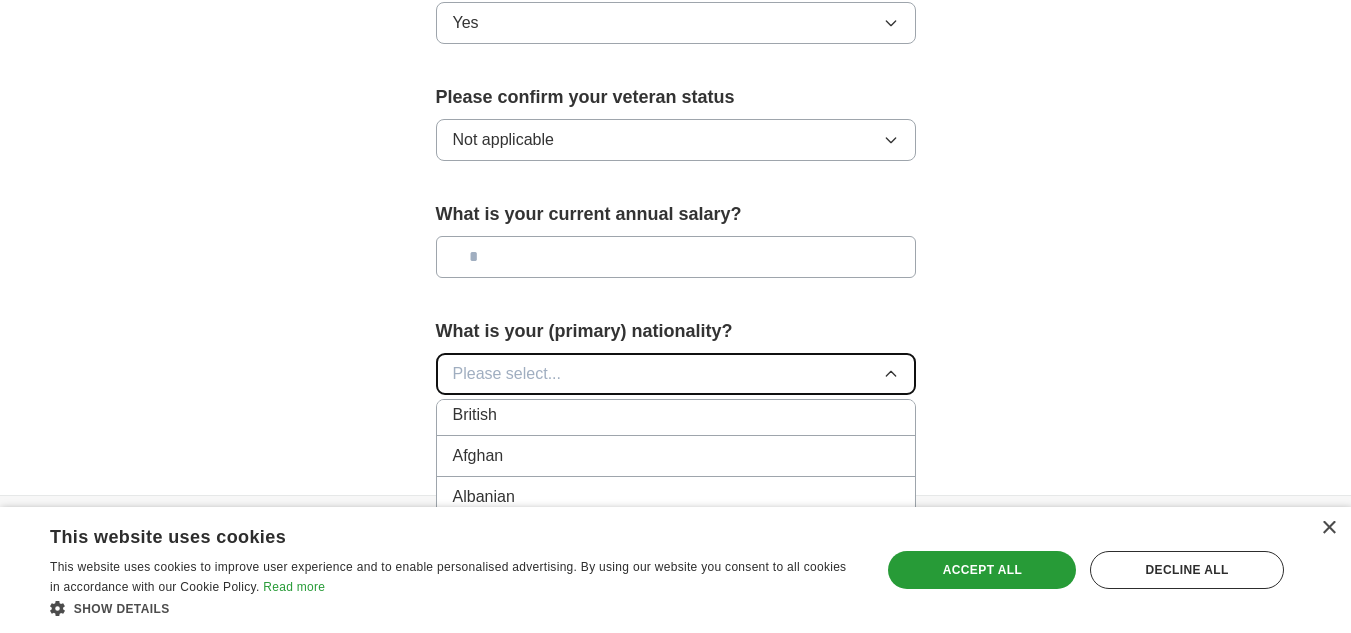 scroll, scrollTop: 0, scrollLeft: 0, axis: both 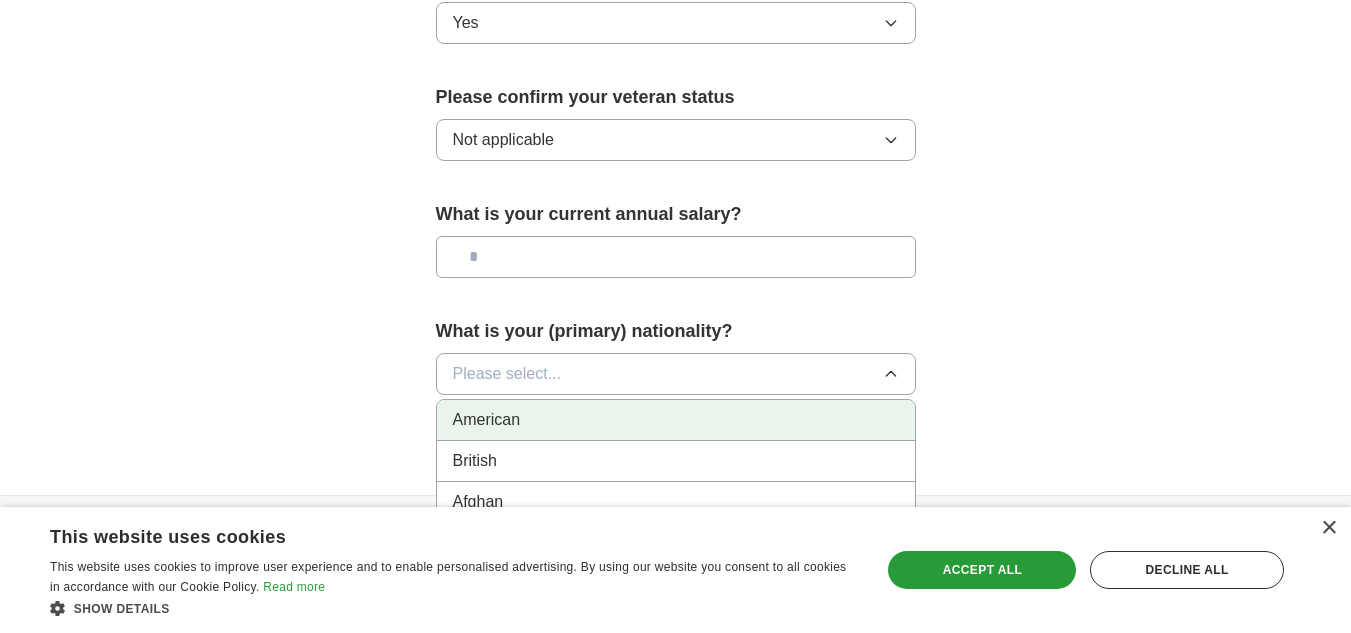 click on "American" at bounding box center (676, 420) 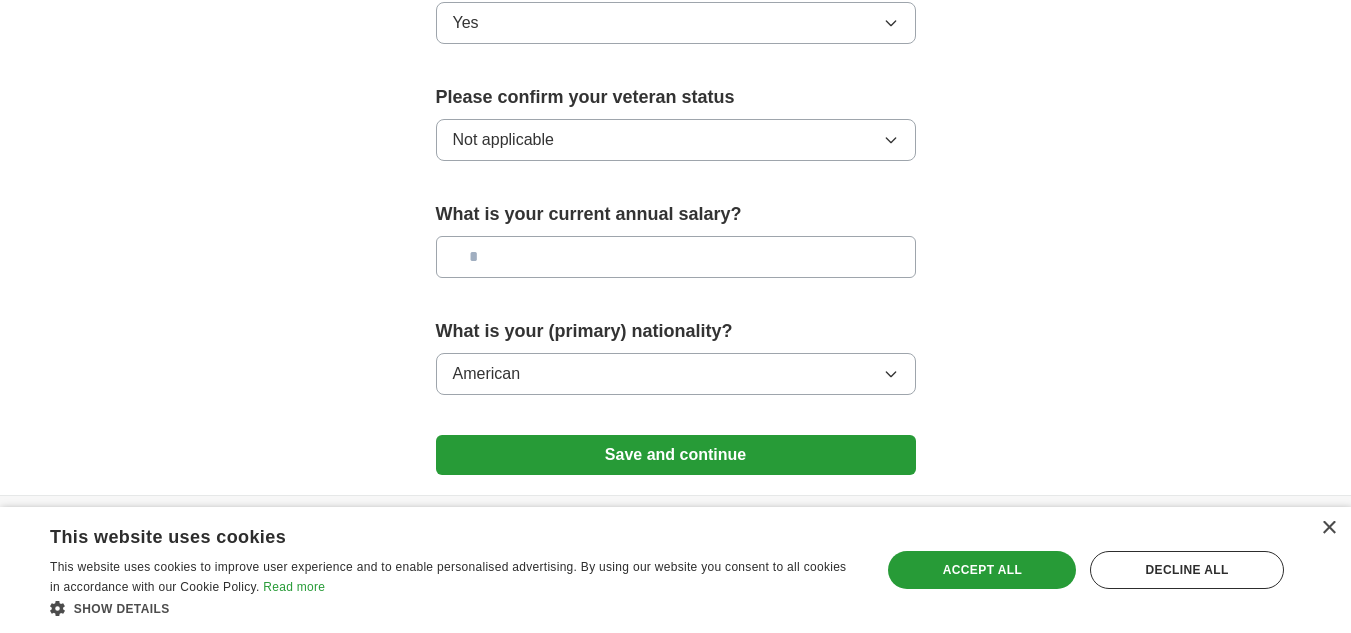 click at bounding box center (676, 257) 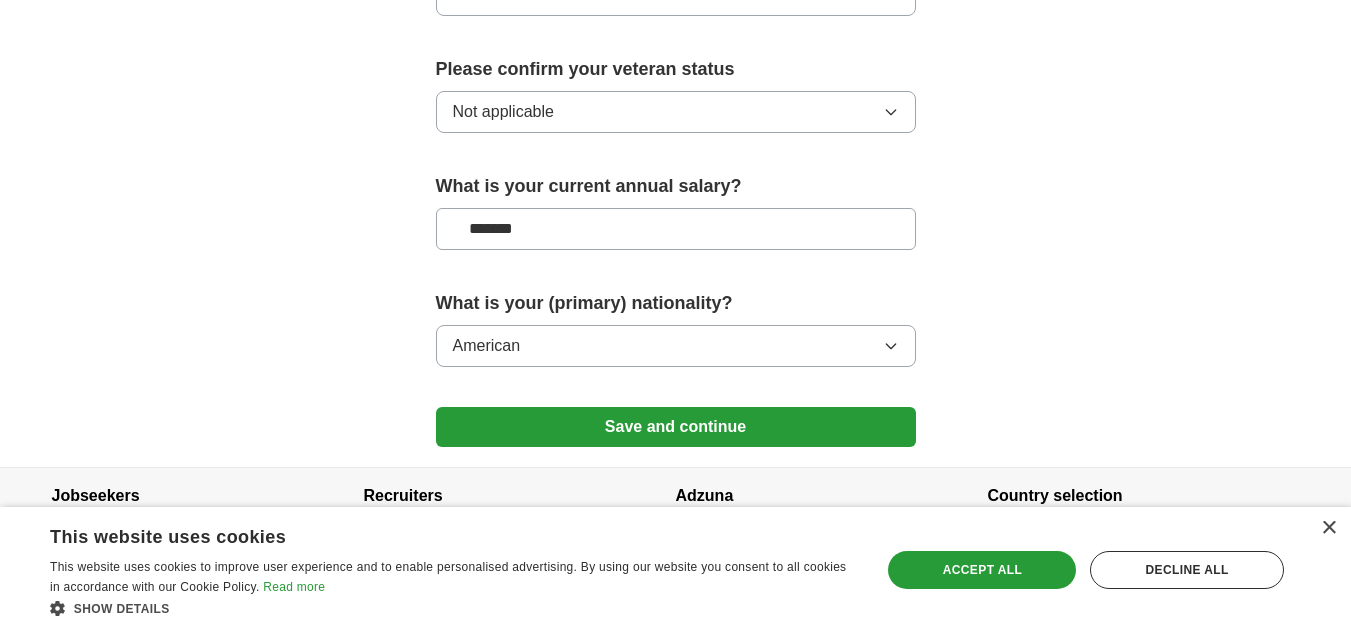 scroll, scrollTop: 1420, scrollLeft: 0, axis: vertical 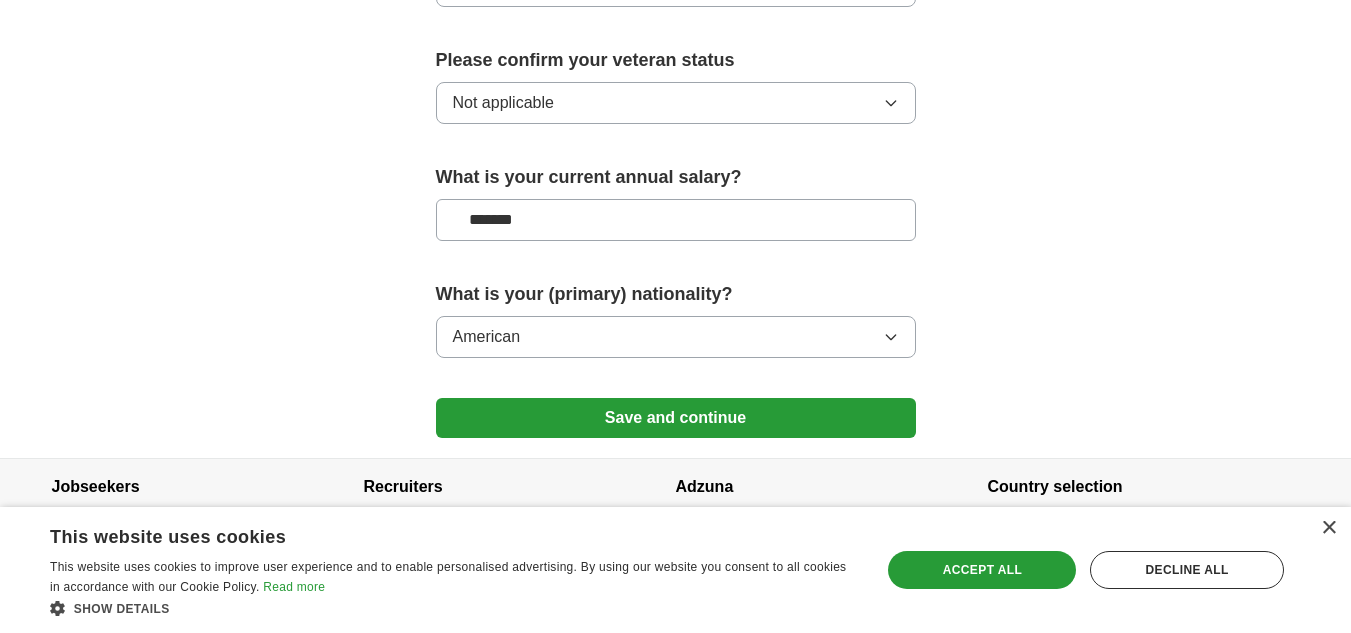 type on "*******" 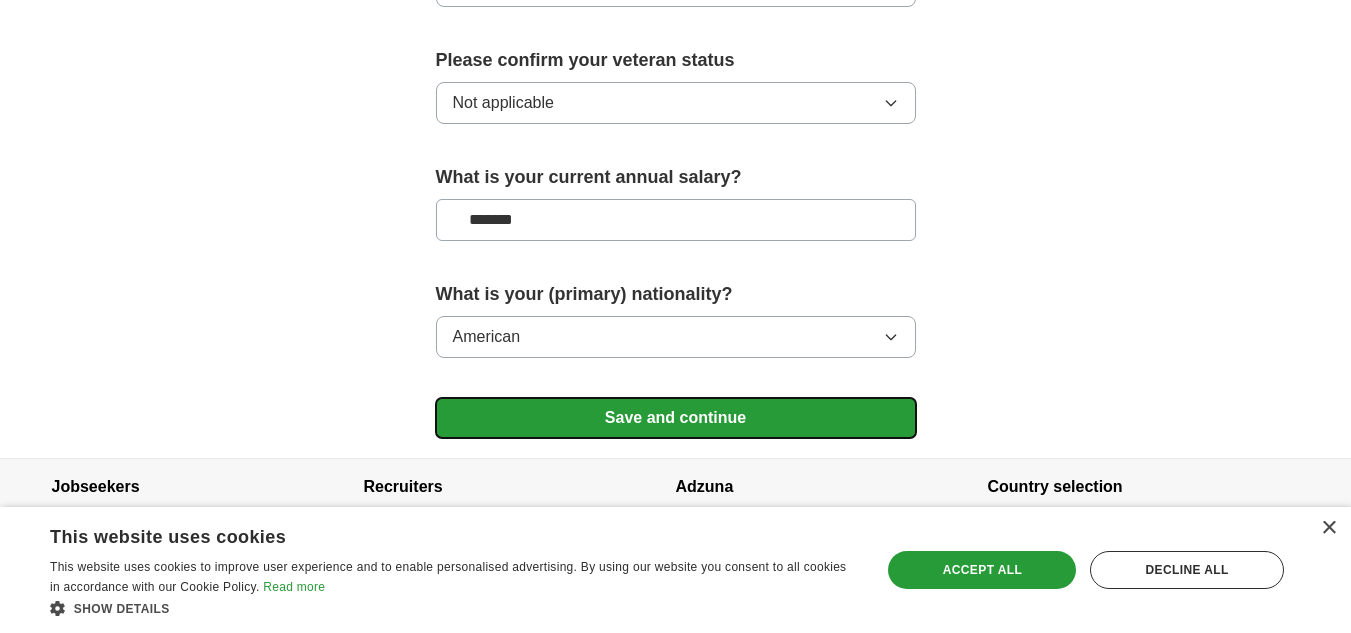 click on "Save and continue" at bounding box center [676, 418] 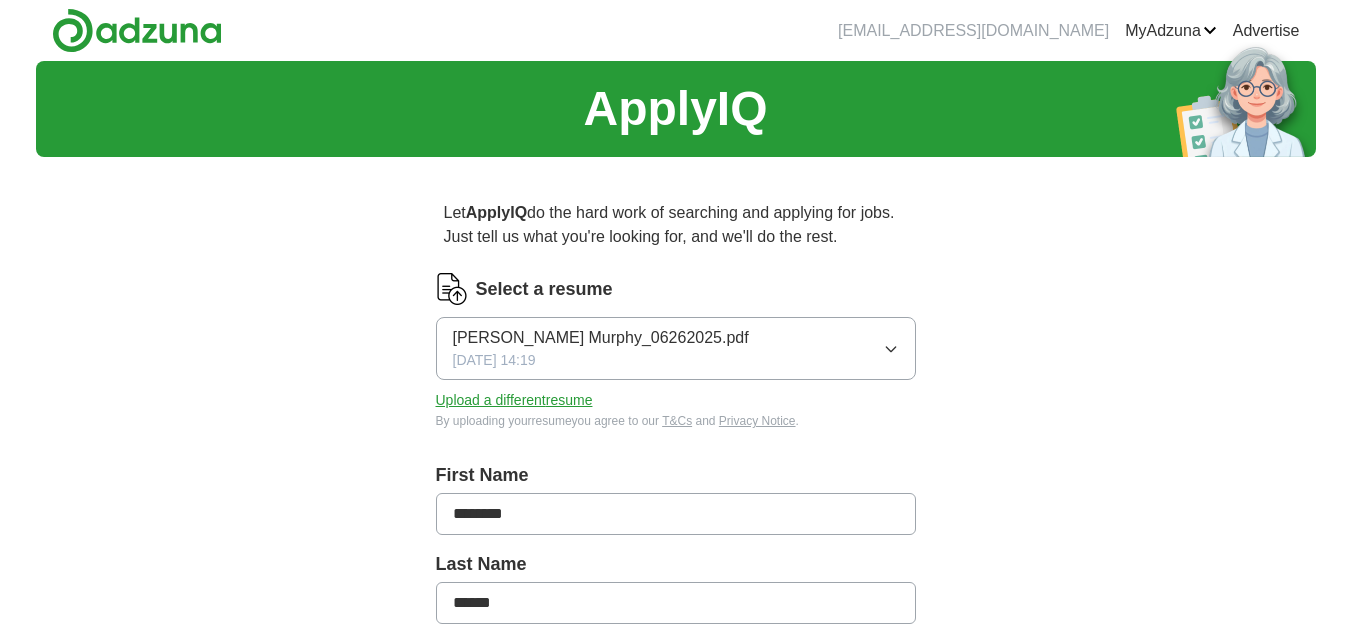 scroll, scrollTop: 0, scrollLeft: 0, axis: both 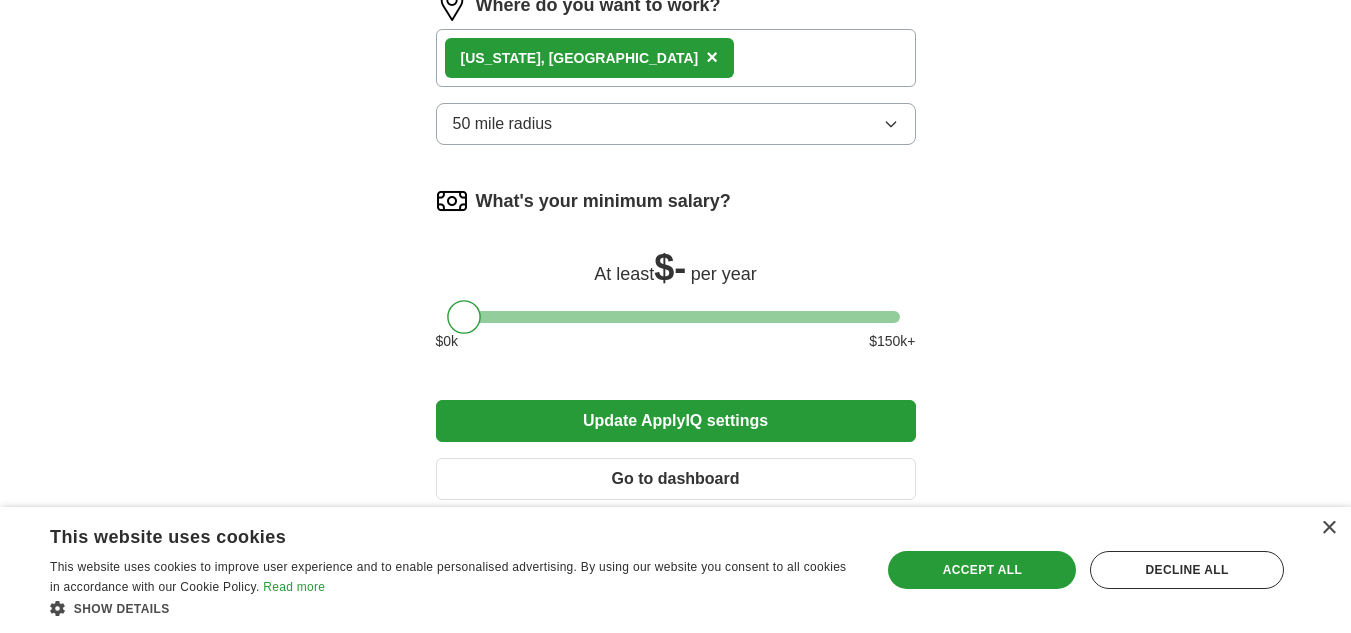 click at bounding box center [676, 317] 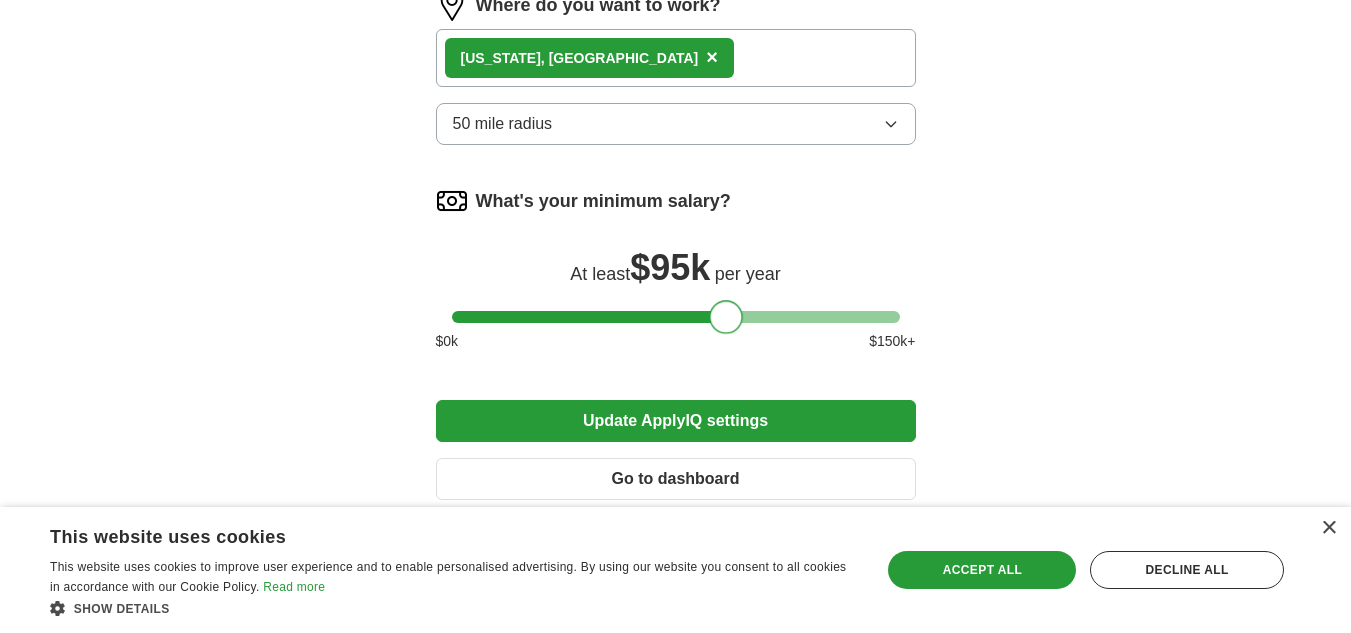 click at bounding box center (676, 317) 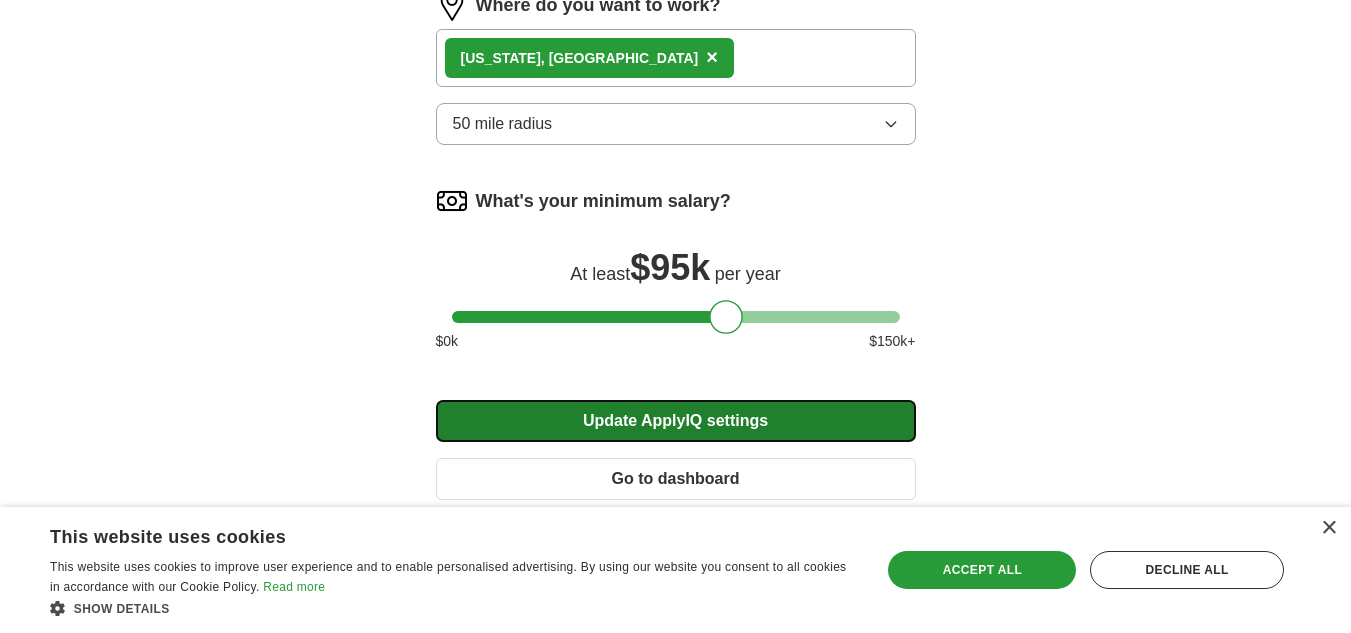 click on "Update ApplyIQ settings" at bounding box center [676, 421] 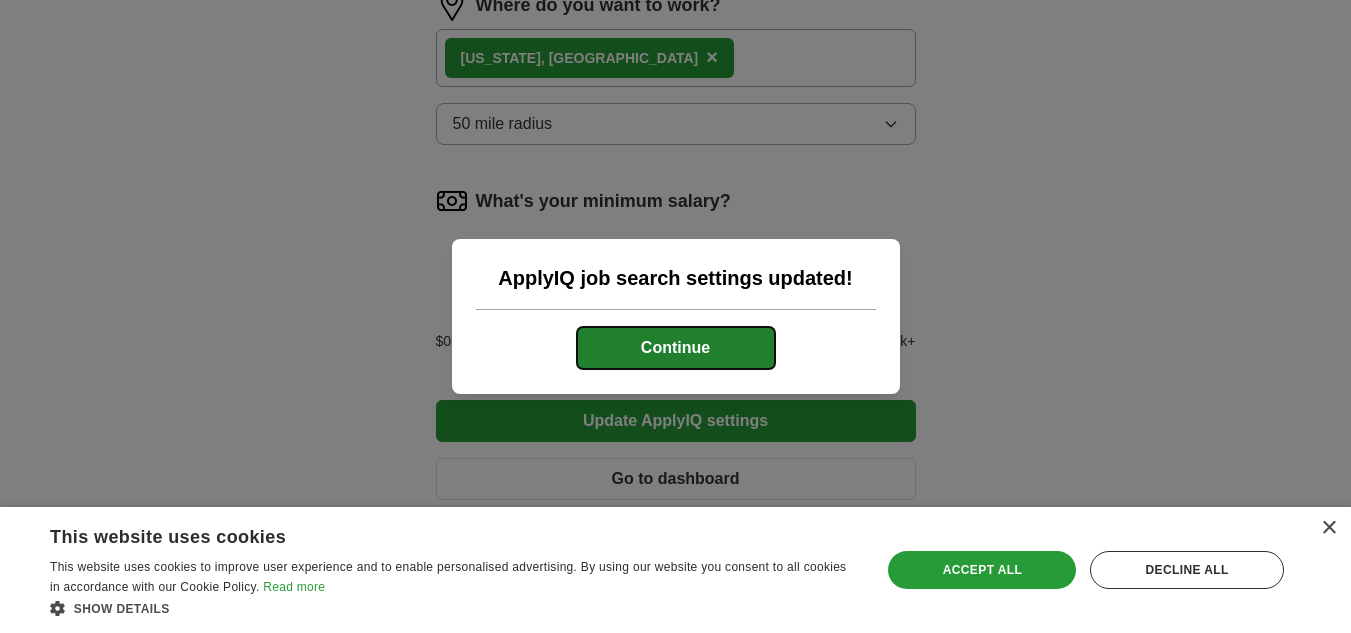 click on "Continue" at bounding box center (676, 348) 